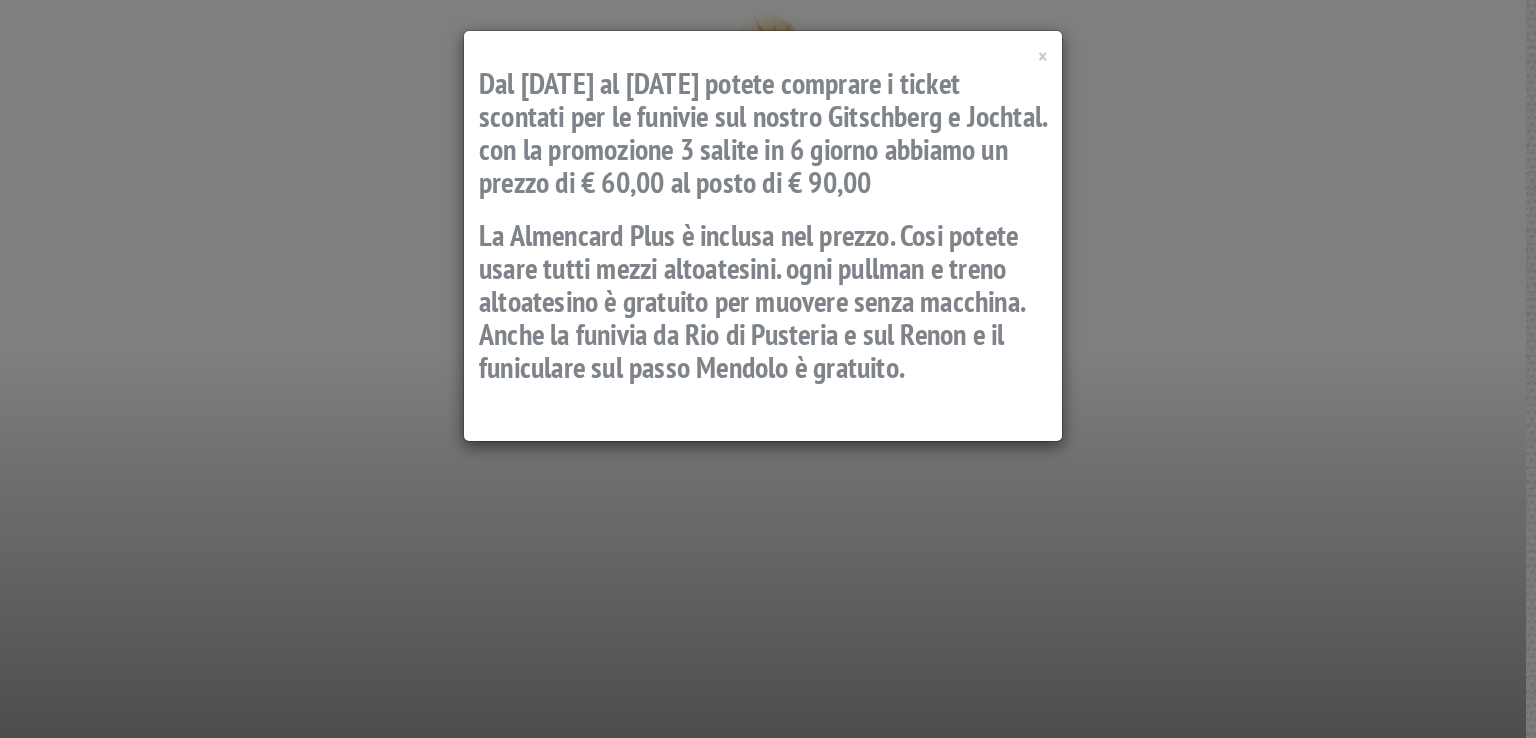 scroll, scrollTop: 0, scrollLeft: 0, axis: both 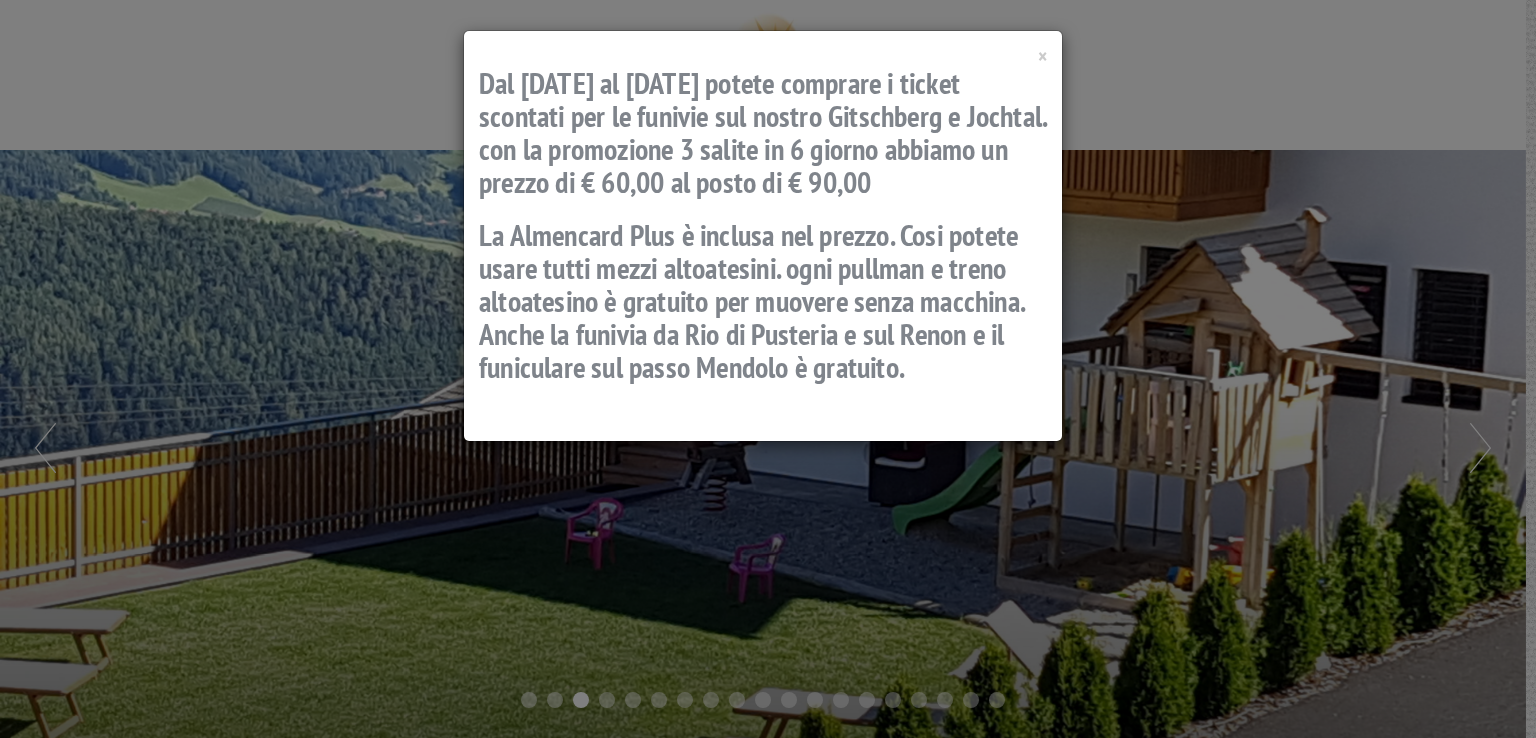 click on "×
Dal 12.07. al 14.09. potete comprare i ticket scontati per le funivie sul nostro Gitschberg e Jochtal. con la promozione 3 salite in 6 giorno abbiamo un prezzo di € 60,00 al posto di € 90,00
La Almencard Plus è inclusa nel prezzo. Cosi potete usare tutti mezzi altoatesini. ogni pullman e treno altoatesino è gratuito per muovere senza macchina. Anche la funivia da Rio di Pusteria e sul Renon e il funiculare sul passo Mendolo è gratuito." at bounding box center [763, 236] 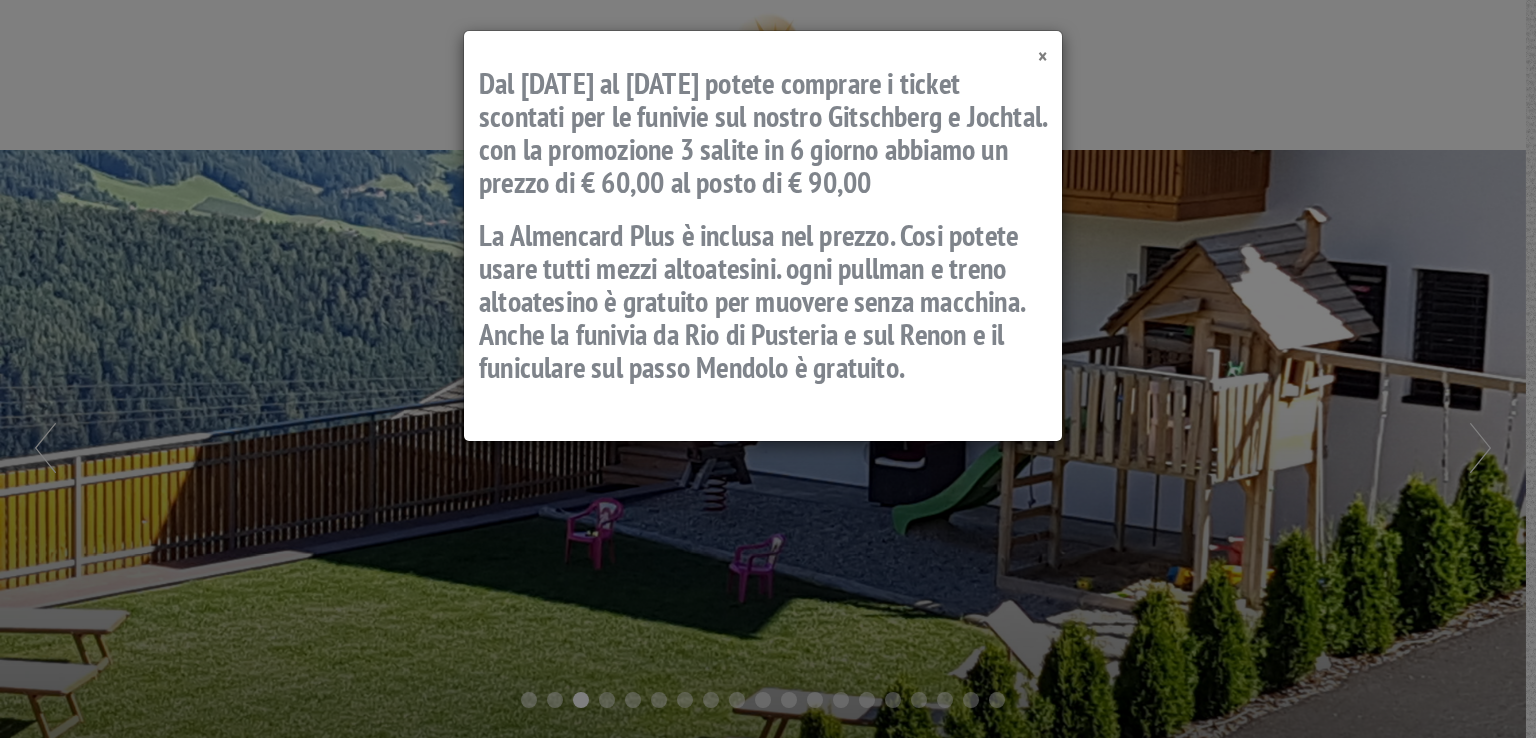 click on "×" at bounding box center [1042, 56] 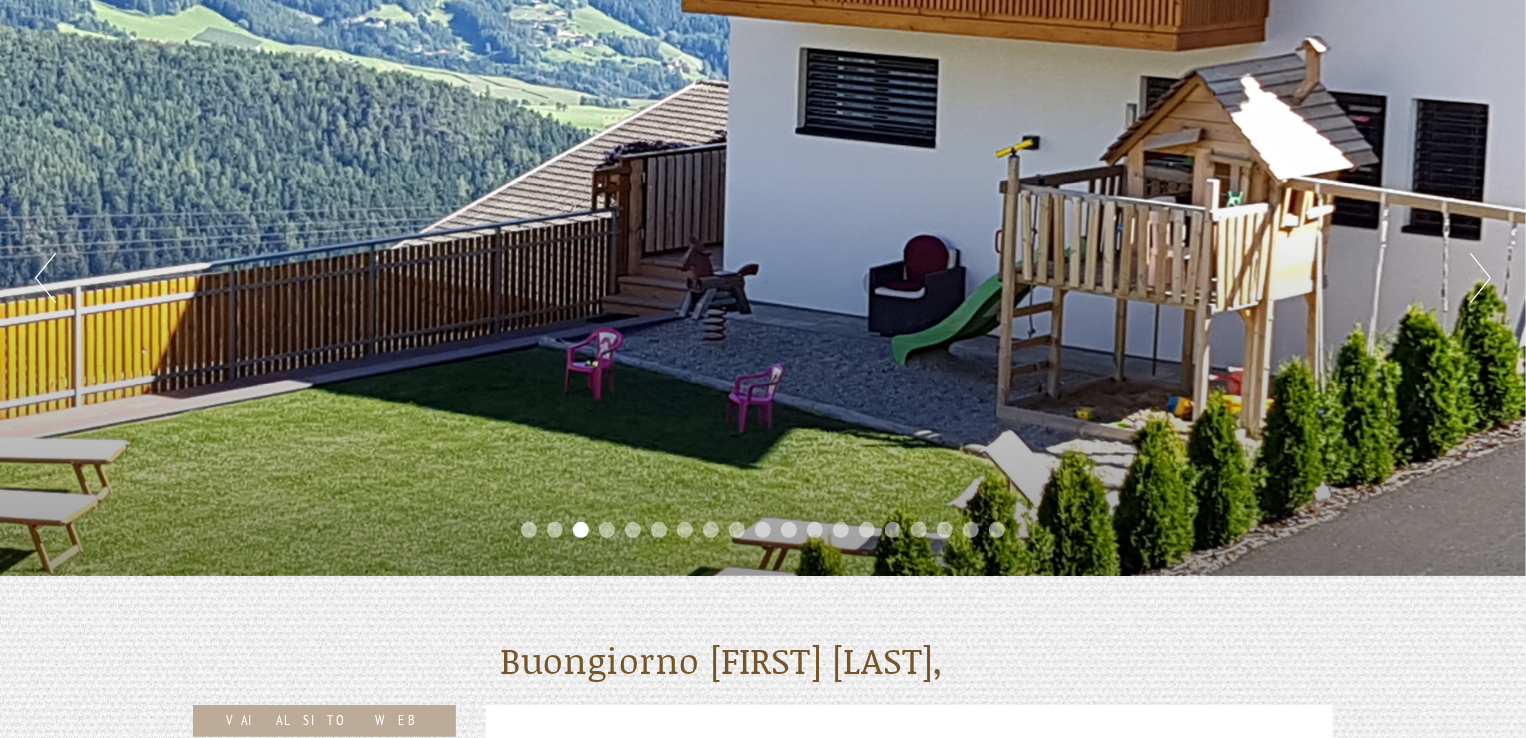 scroll, scrollTop: 200, scrollLeft: 0, axis: vertical 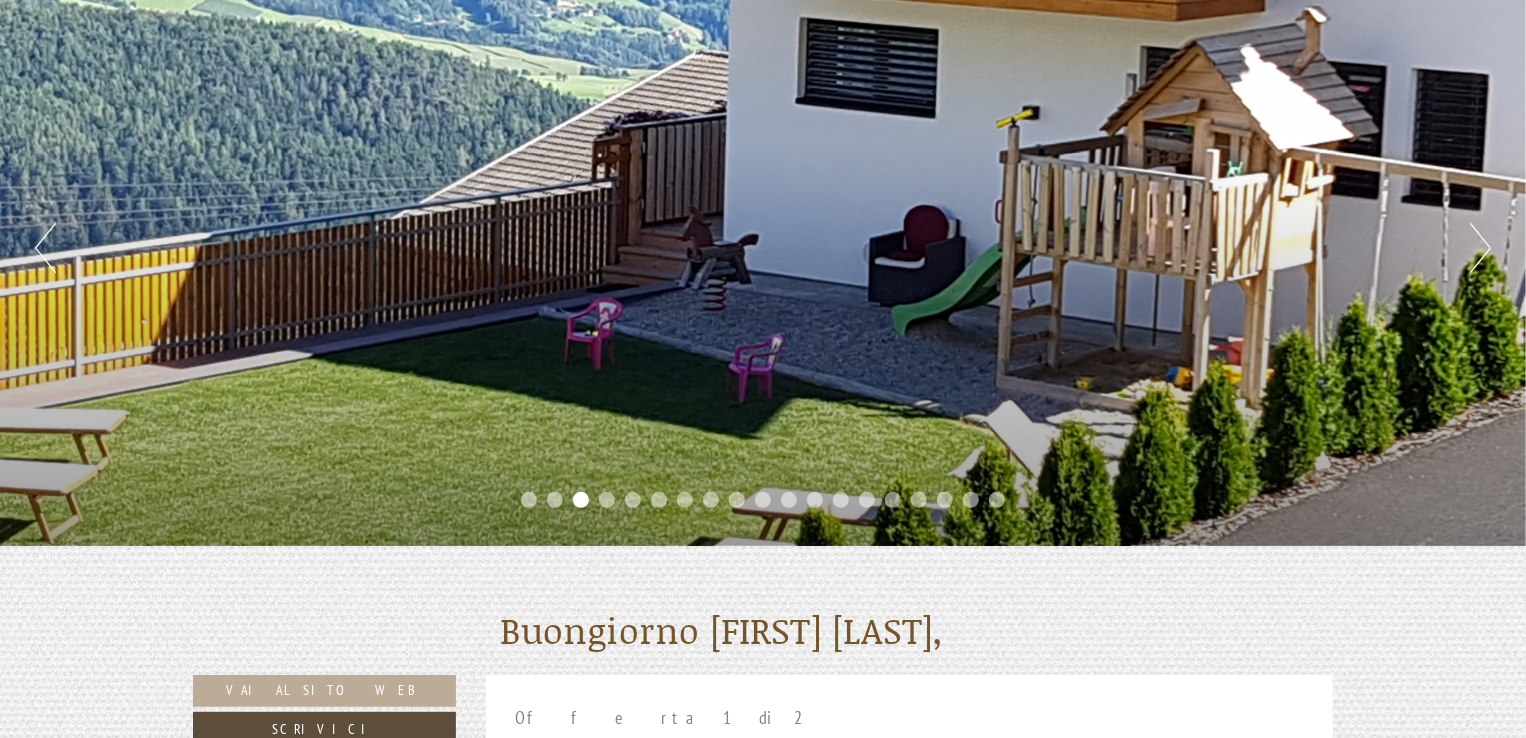 click on "Previous
Next 1 2 3 4 5 6 7 8 9 10 11 12 13 14 15 16 17 18 19" at bounding box center (763, 248) 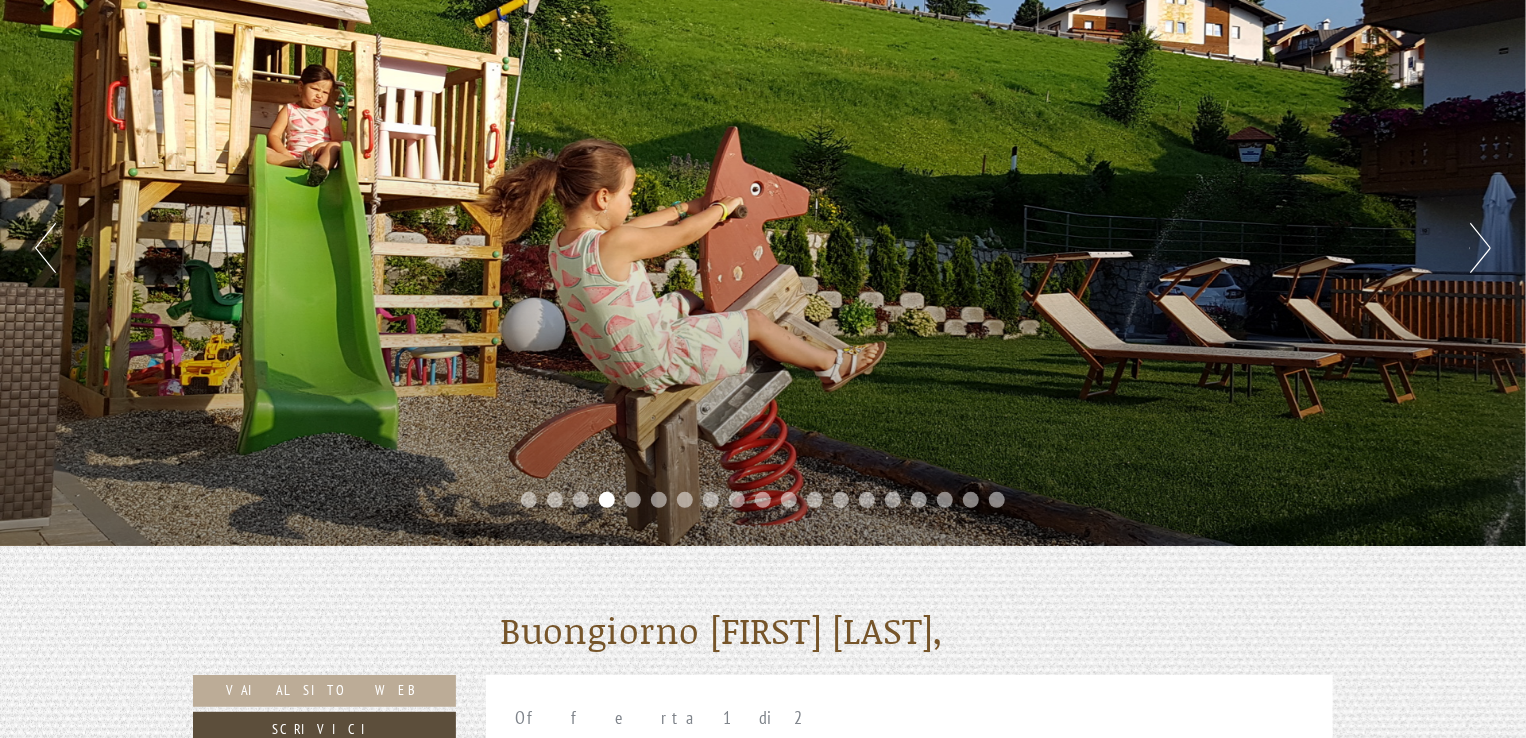 click on "Next" at bounding box center [1480, 248] 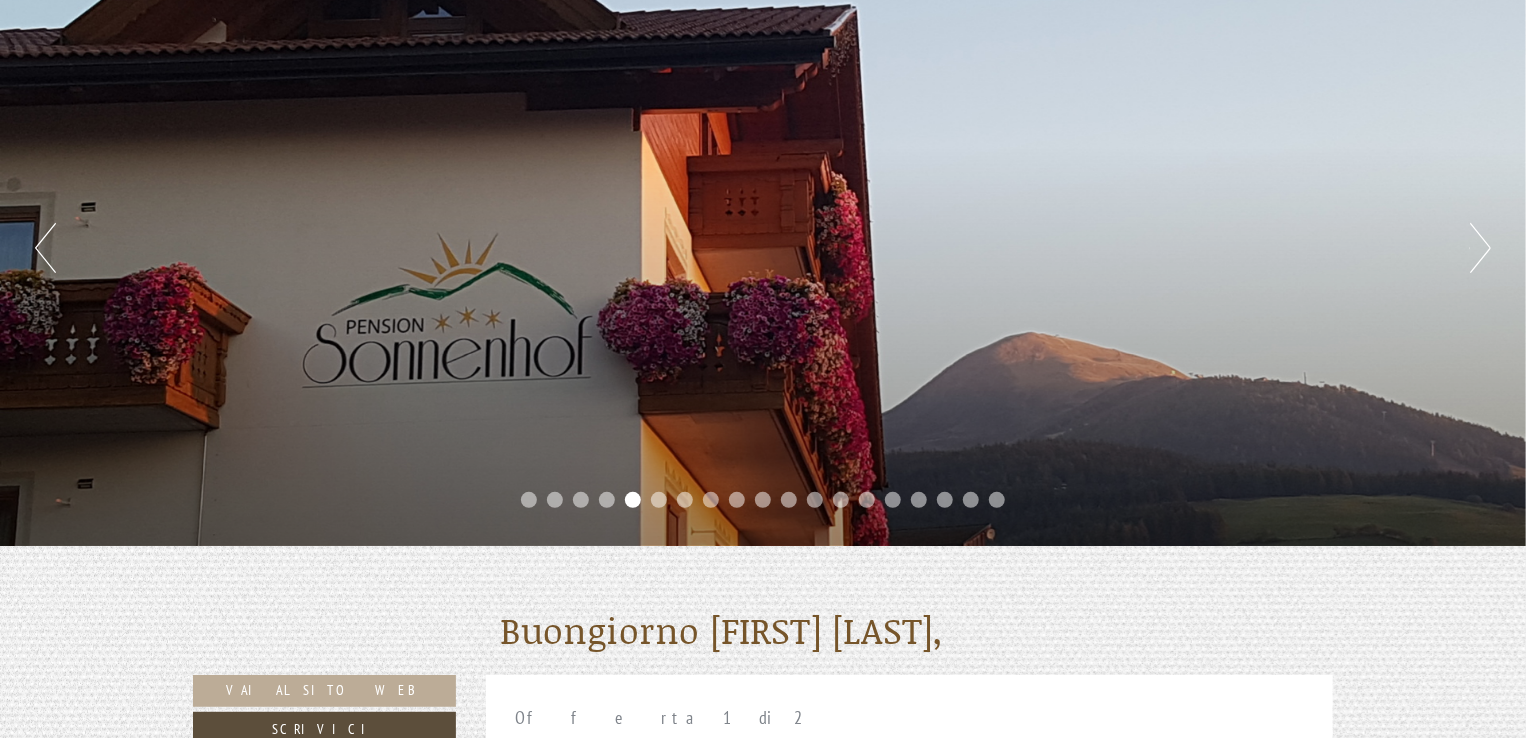 click on "Next" at bounding box center [1480, 248] 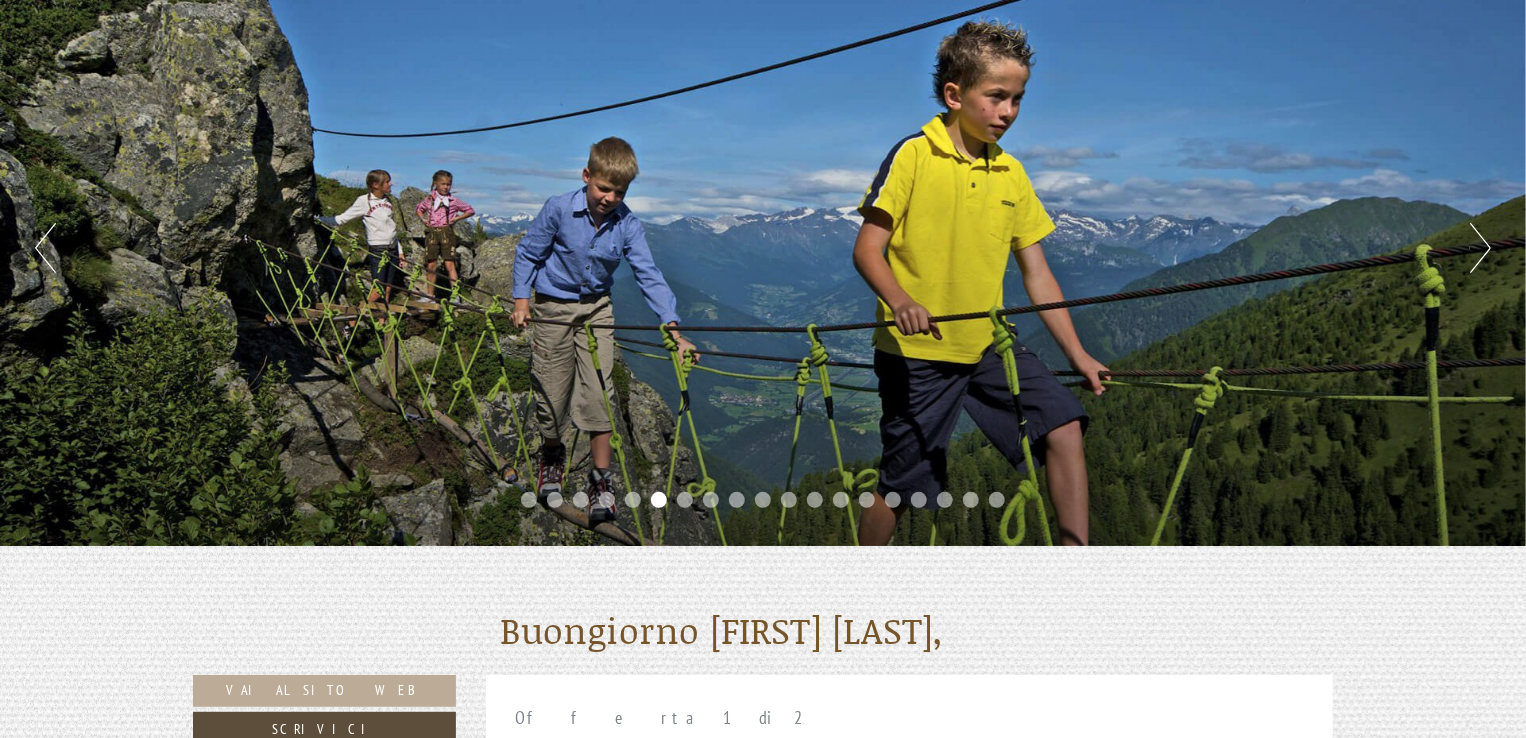 click on "Next" at bounding box center (1480, 248) 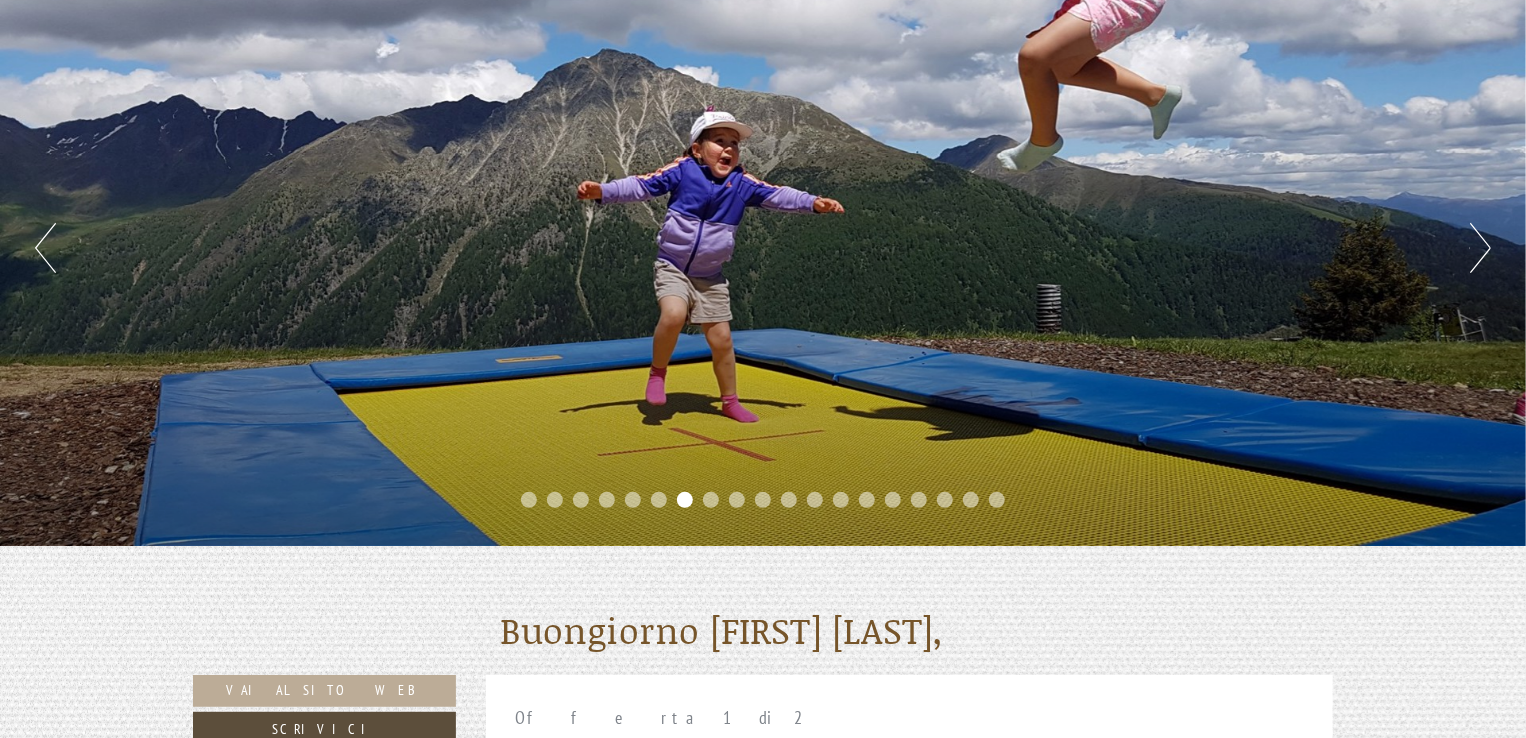 click on "Next" at bounding box center [1480, 248] 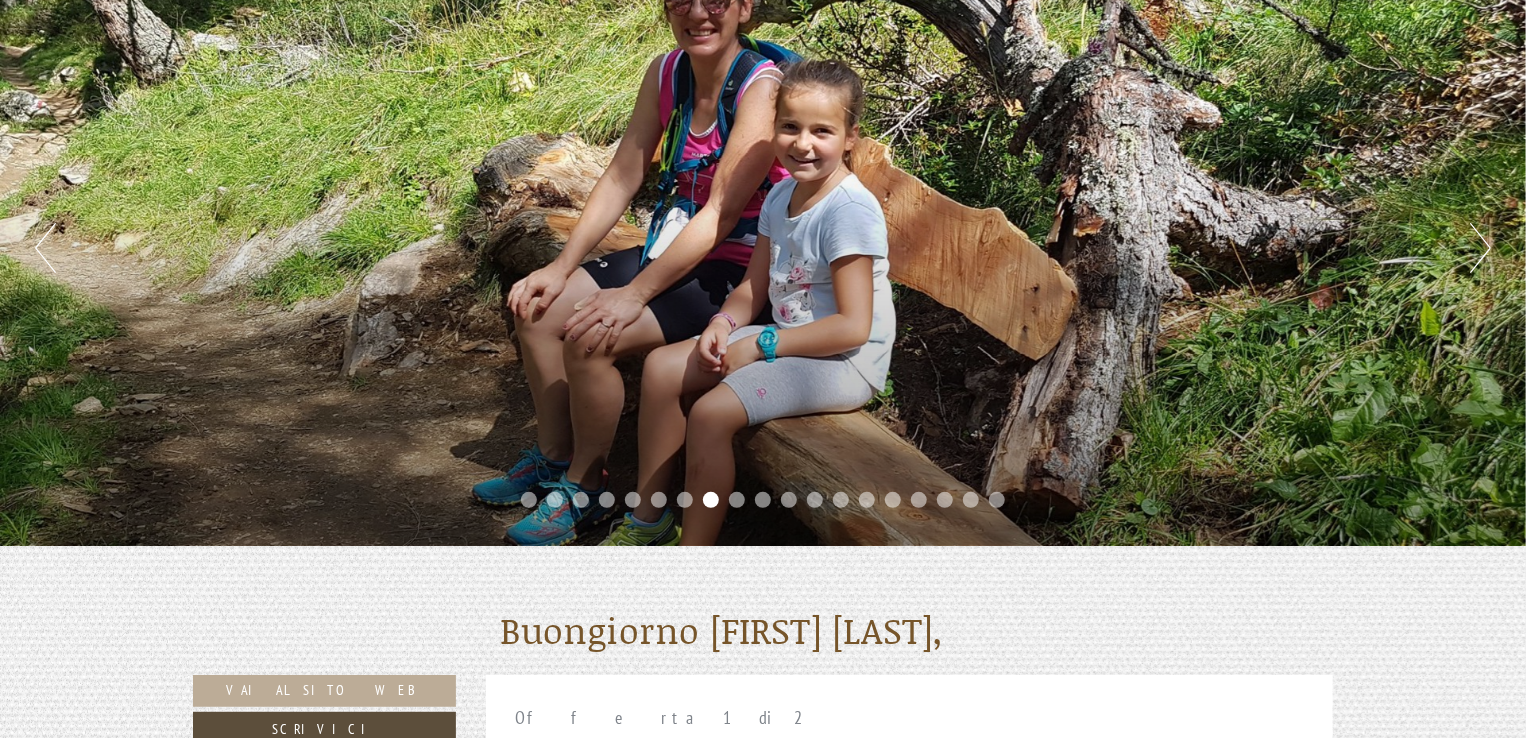 click on "Next" at bounding box center [1480, 248] 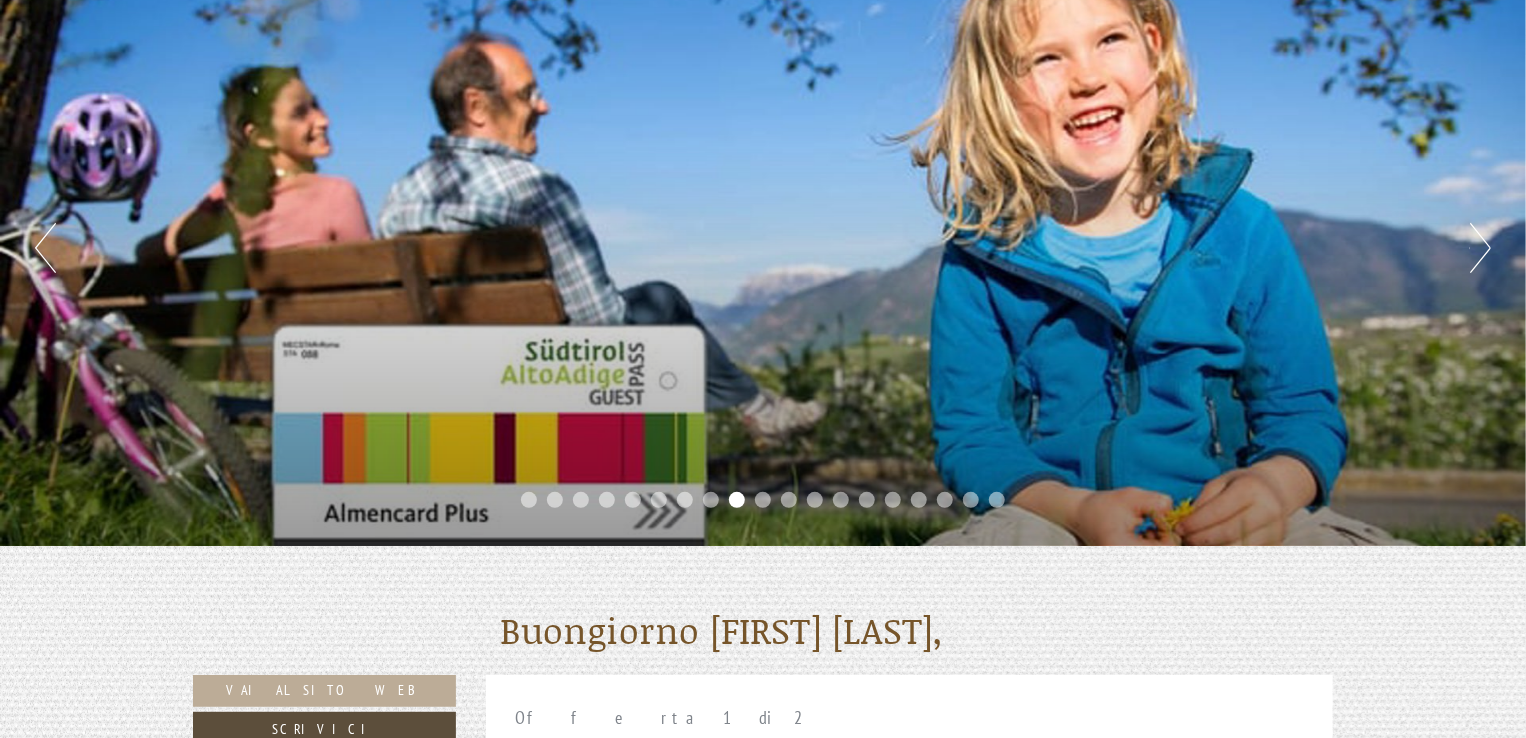 click on "Next" at bounding box center [1480, 248] 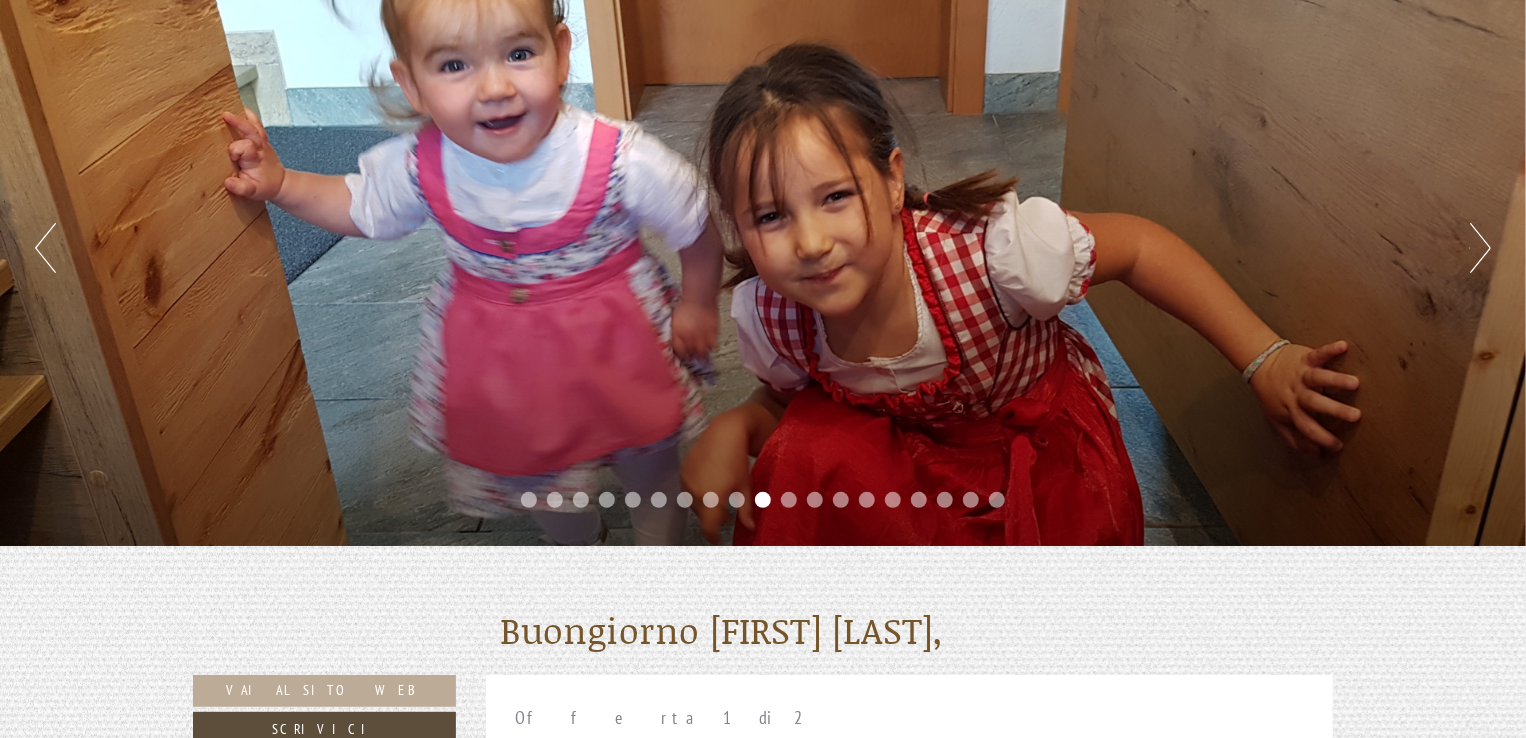 click on "Next" at bounding box center (1480, 248) 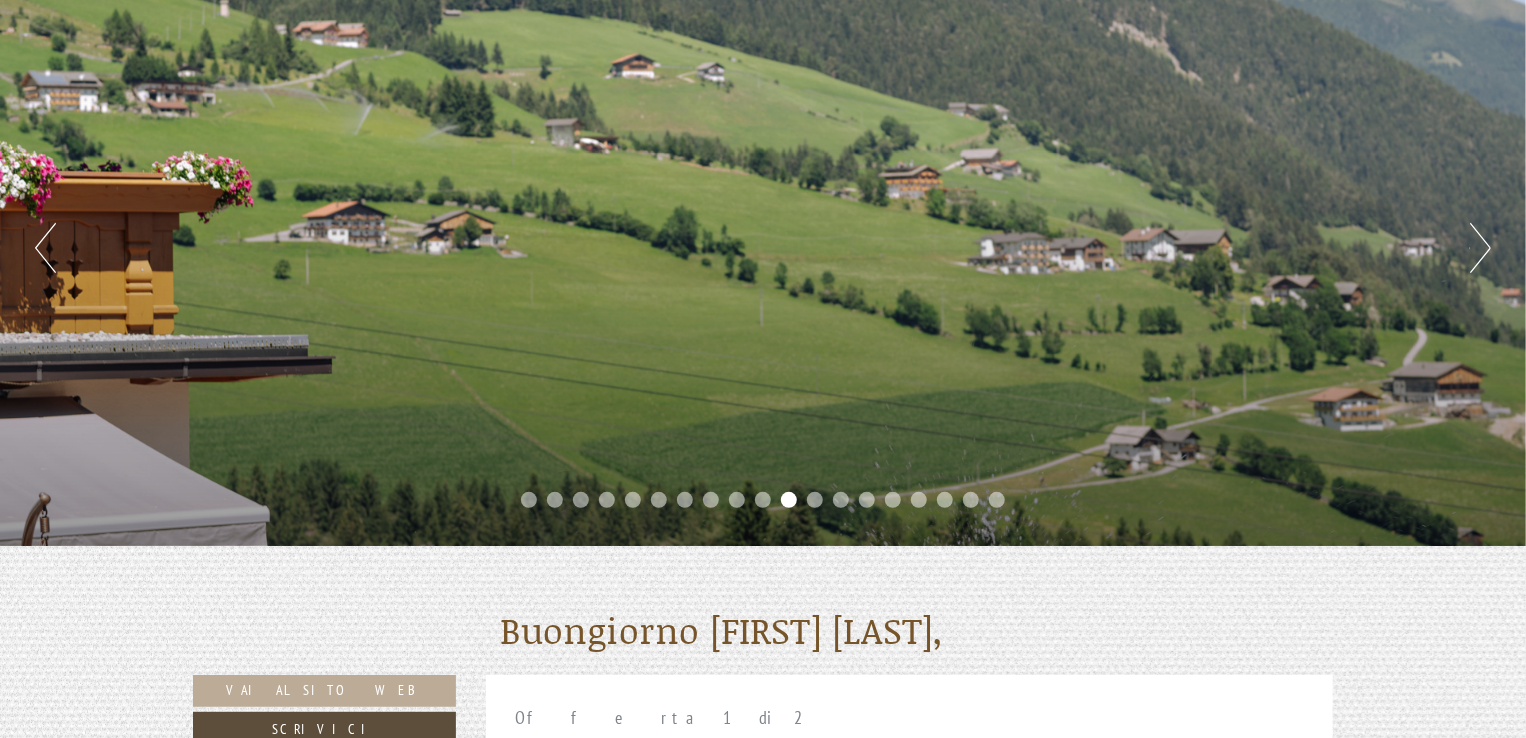 click on "Next" at bounding box center [1480, 248] 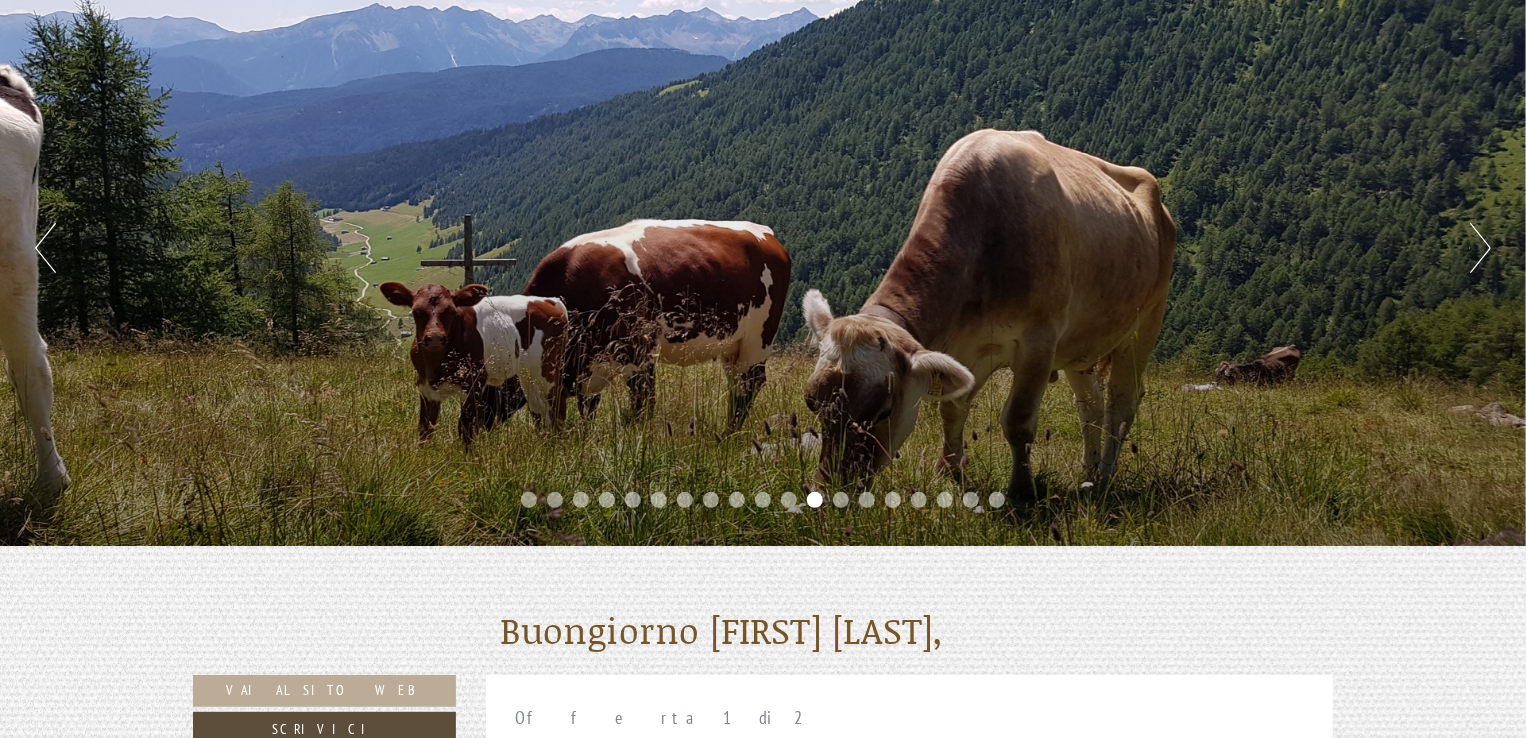 click on "Next" at bounding box center (1480, 248) 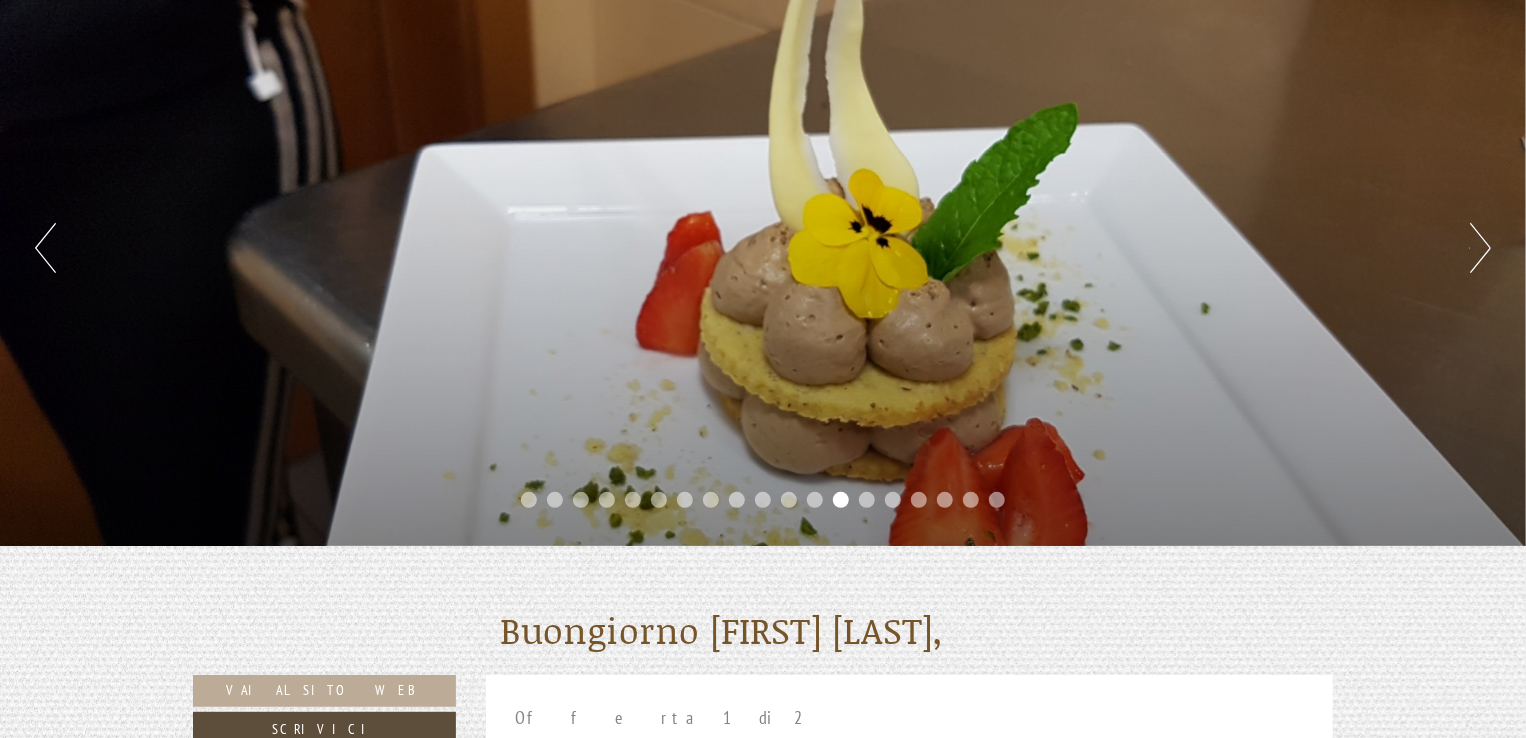 click on "Next" at bounding box center [1480, 248] 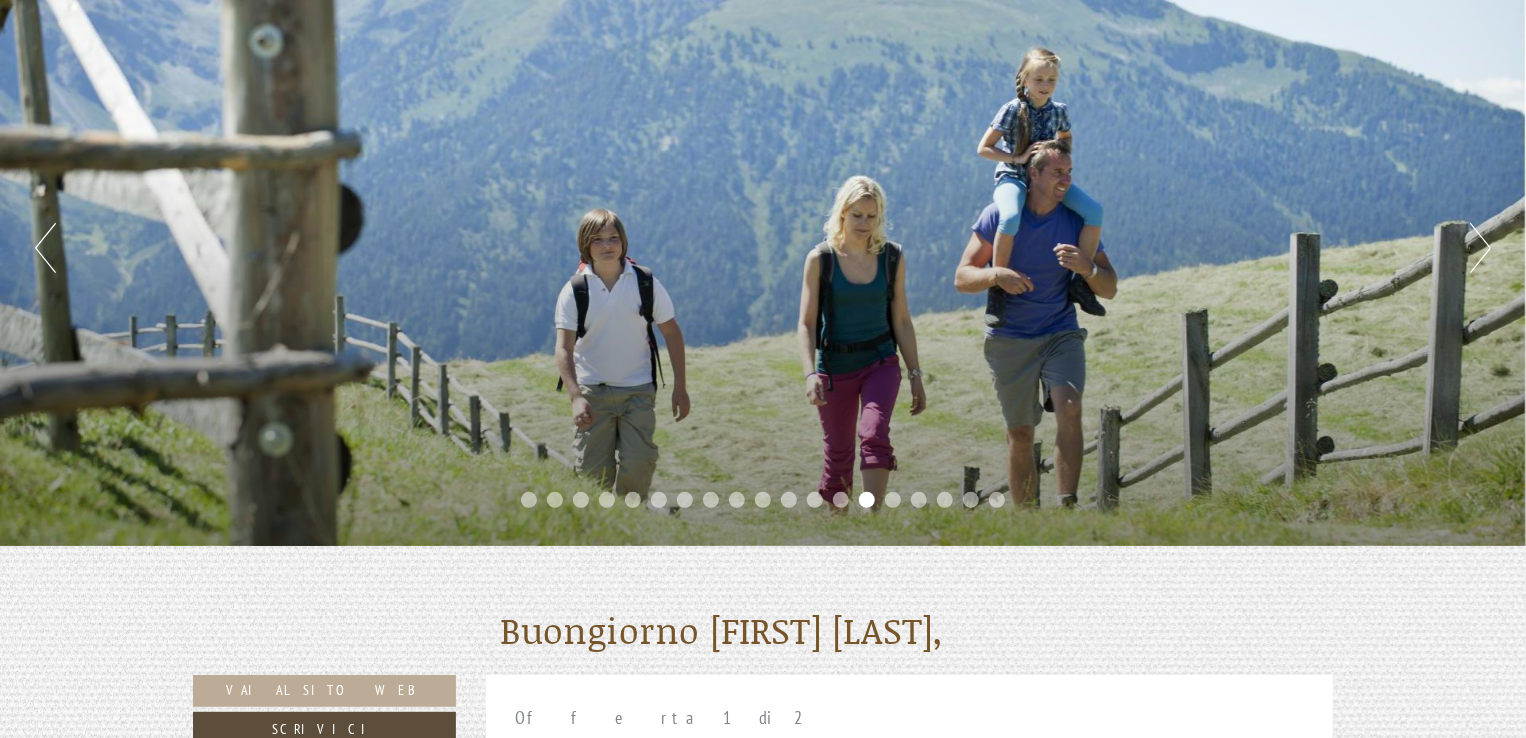 click on "Next" at bounding box center [1480, 248] 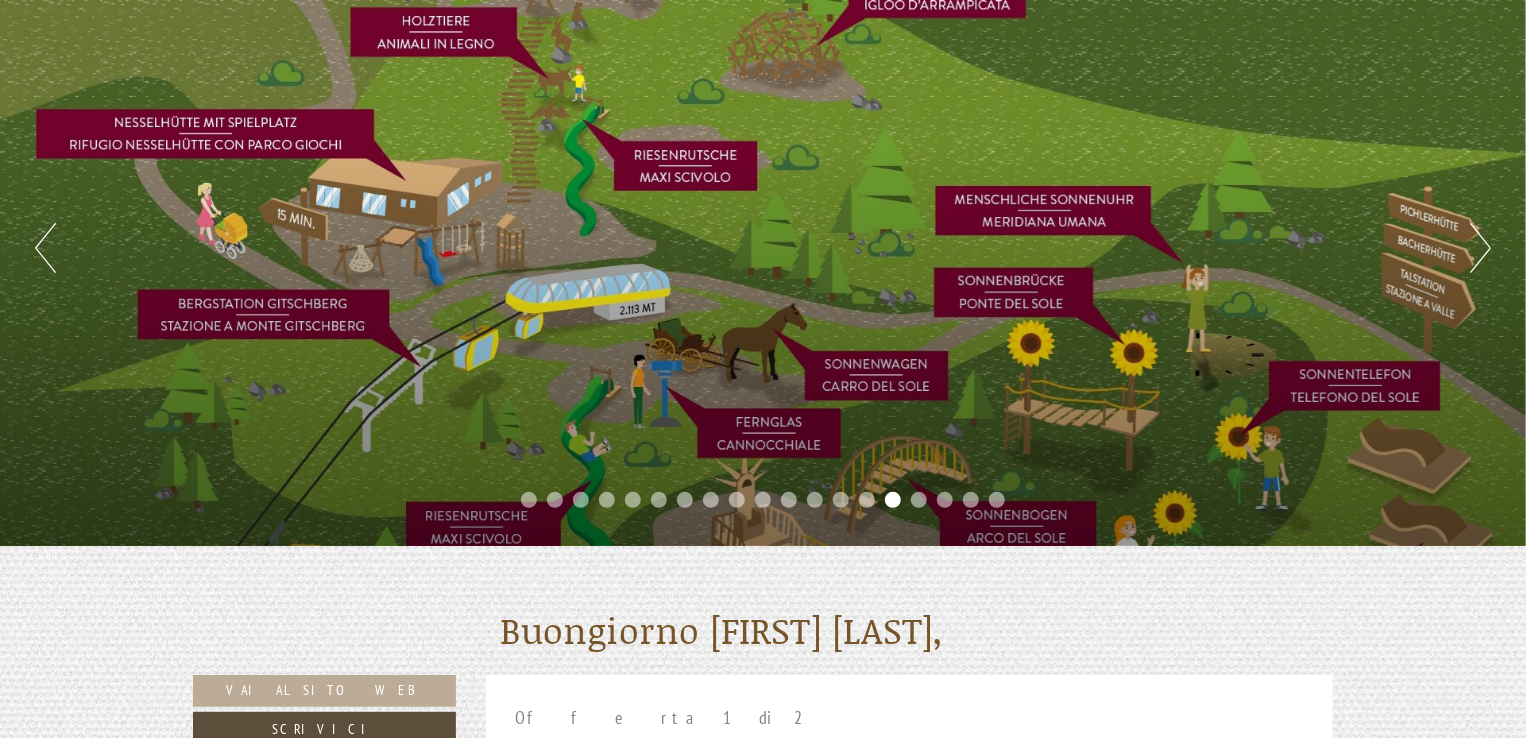 click on "Next" at bounding box center [1480, 248] 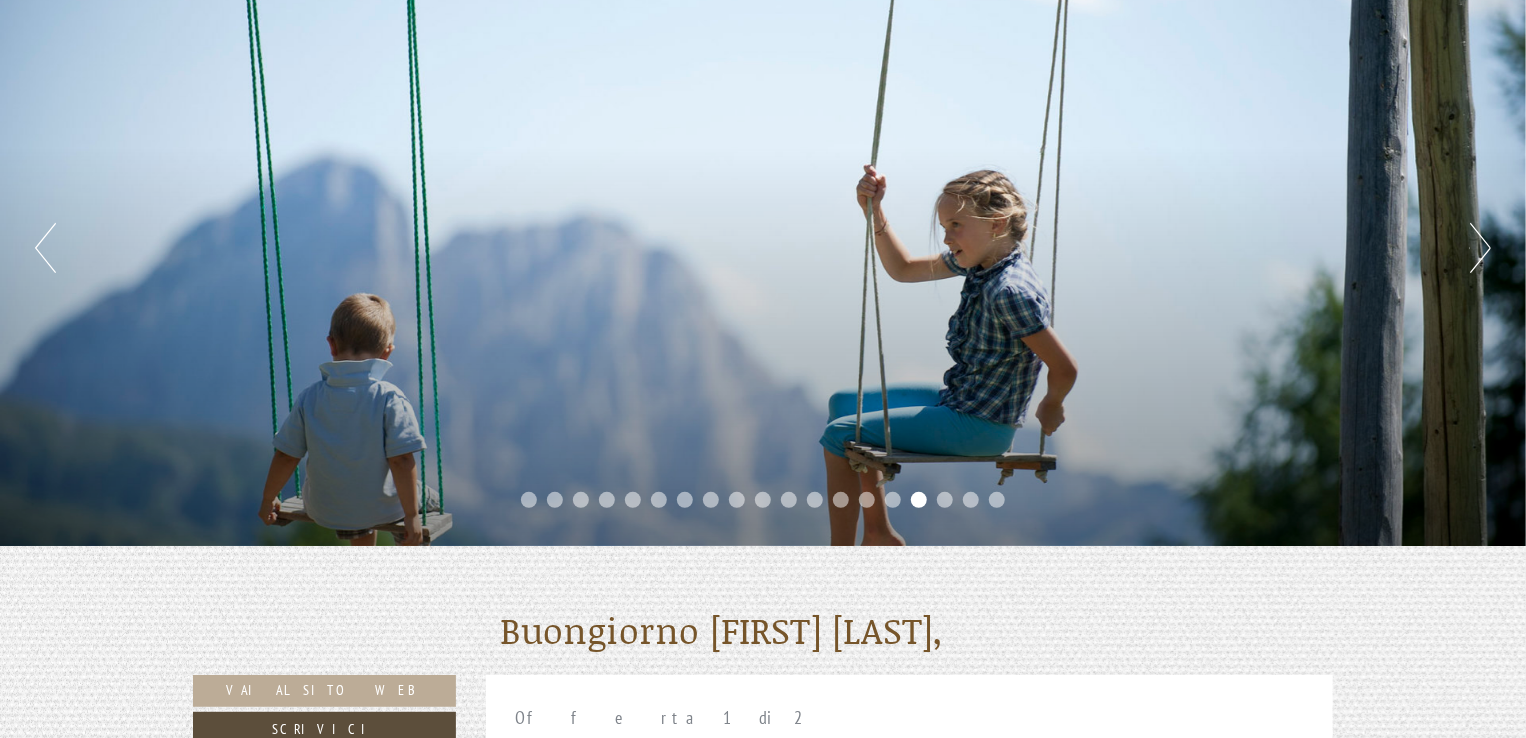 click on "Next" at bounding box center [1480, 248] 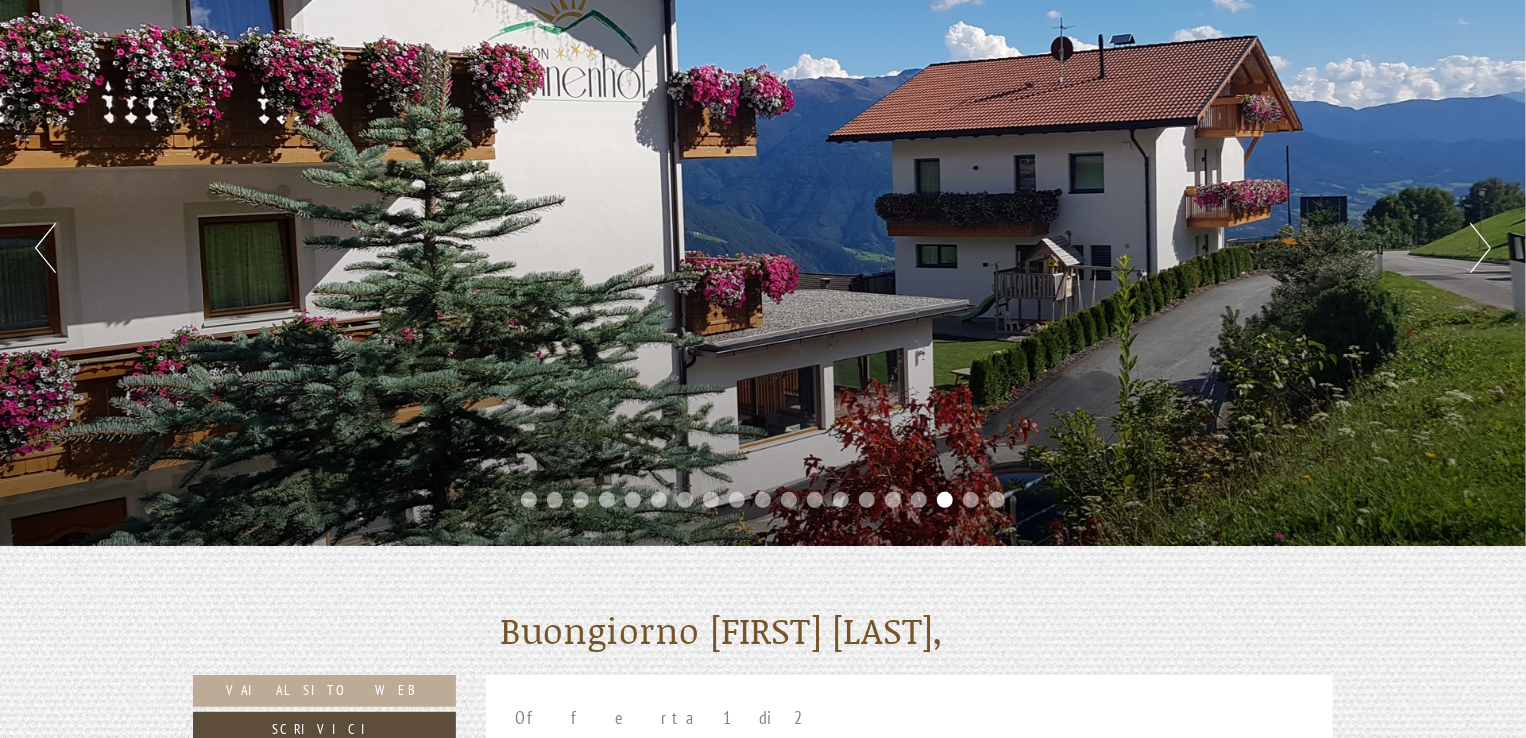 click on "Next" at bounding box center [1480, 248] 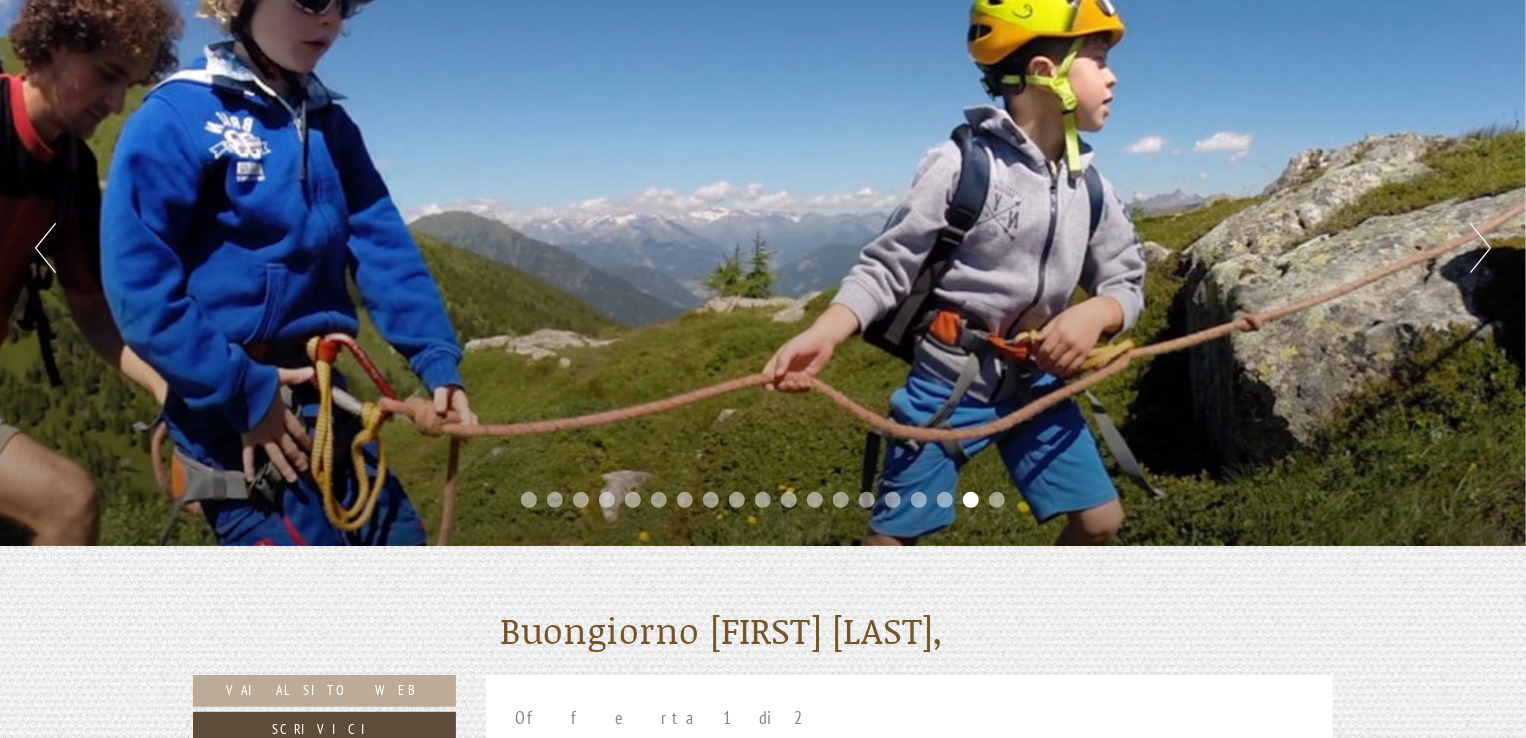 click on "Next" at bounding box center (1480, 248) 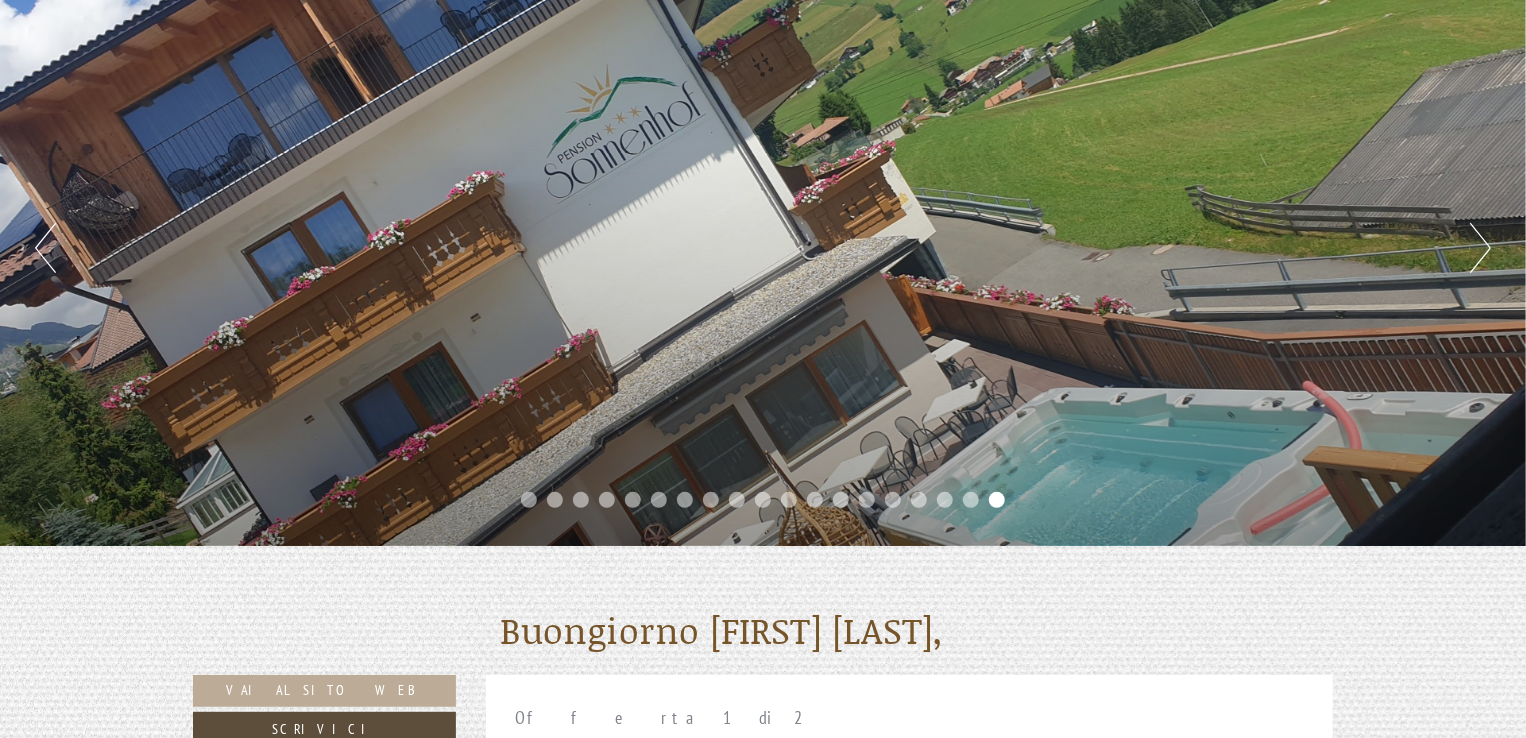 click on "Next" at bounding box center (1480, 248) 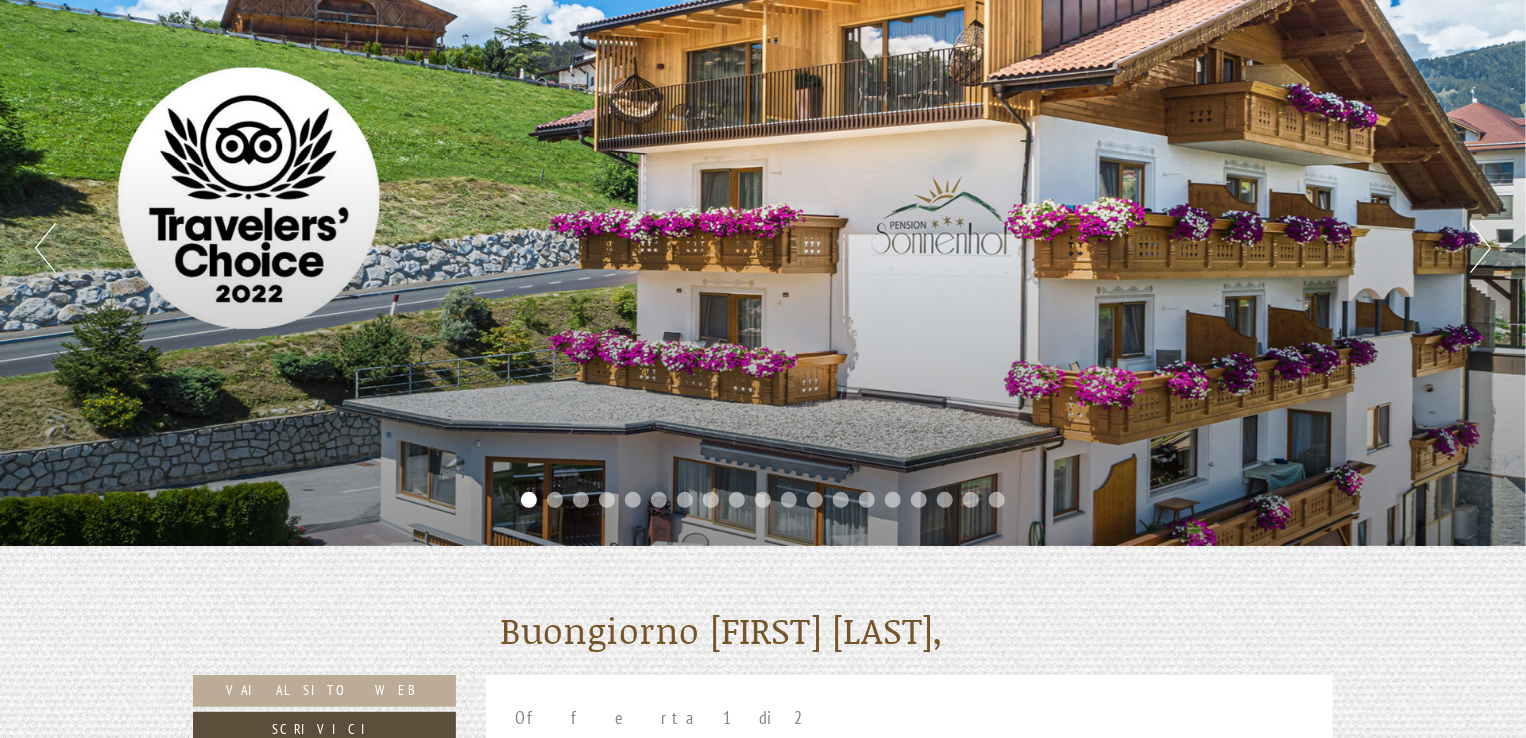 click on "Previous" at bounding box center (45, 248) 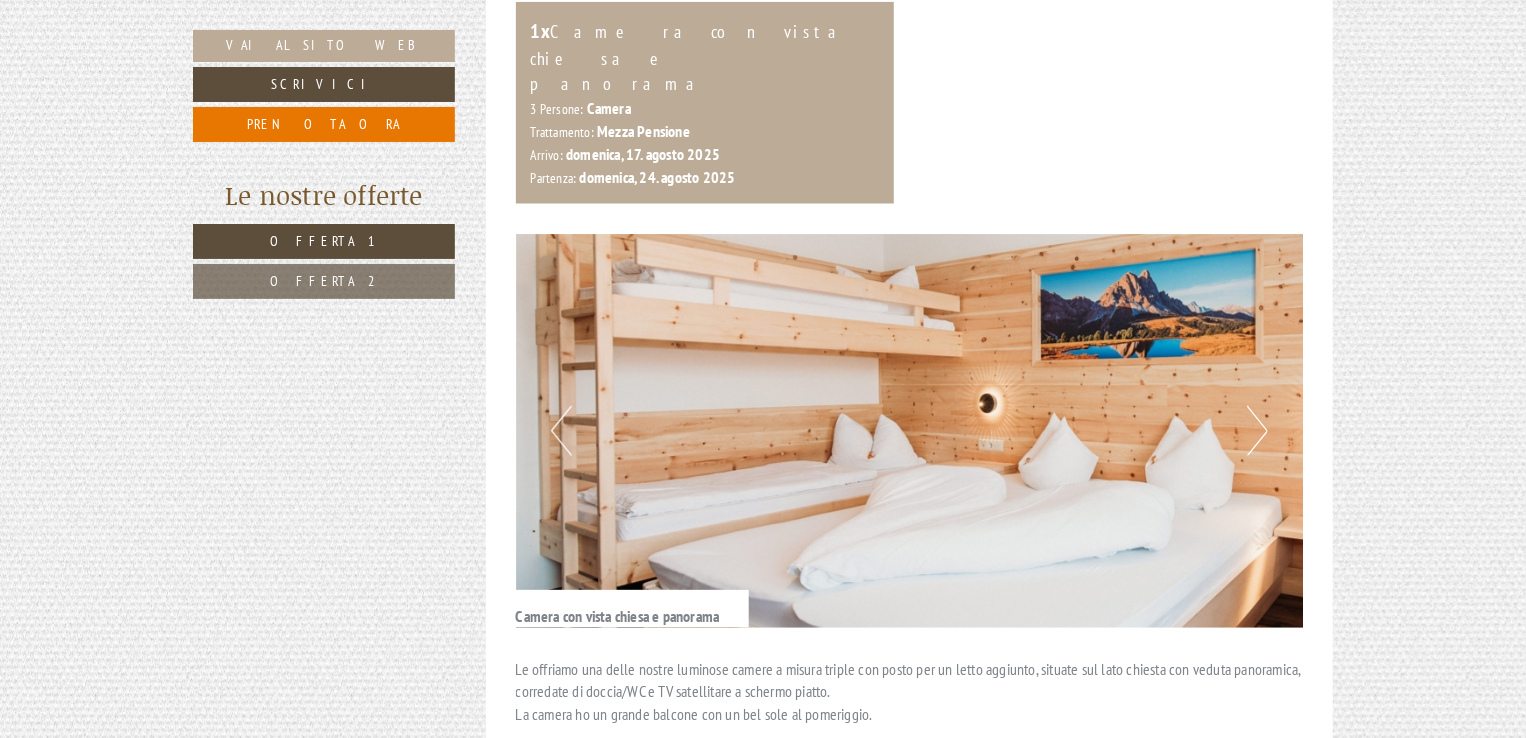 scroll, scrollTop: 1100, scrollLeft: 0, axis: vertical 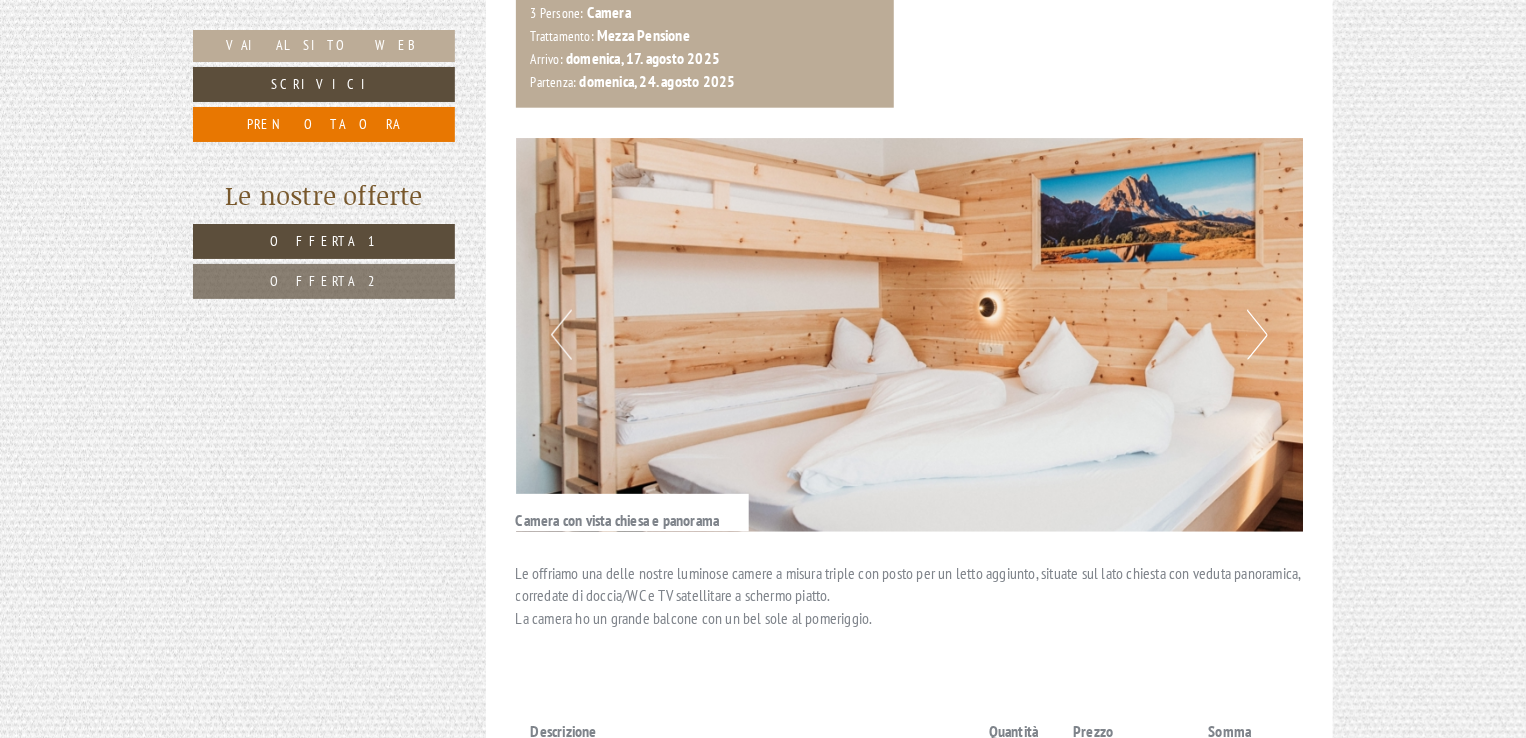 click on "Next" at bounding box center [1257, 335] 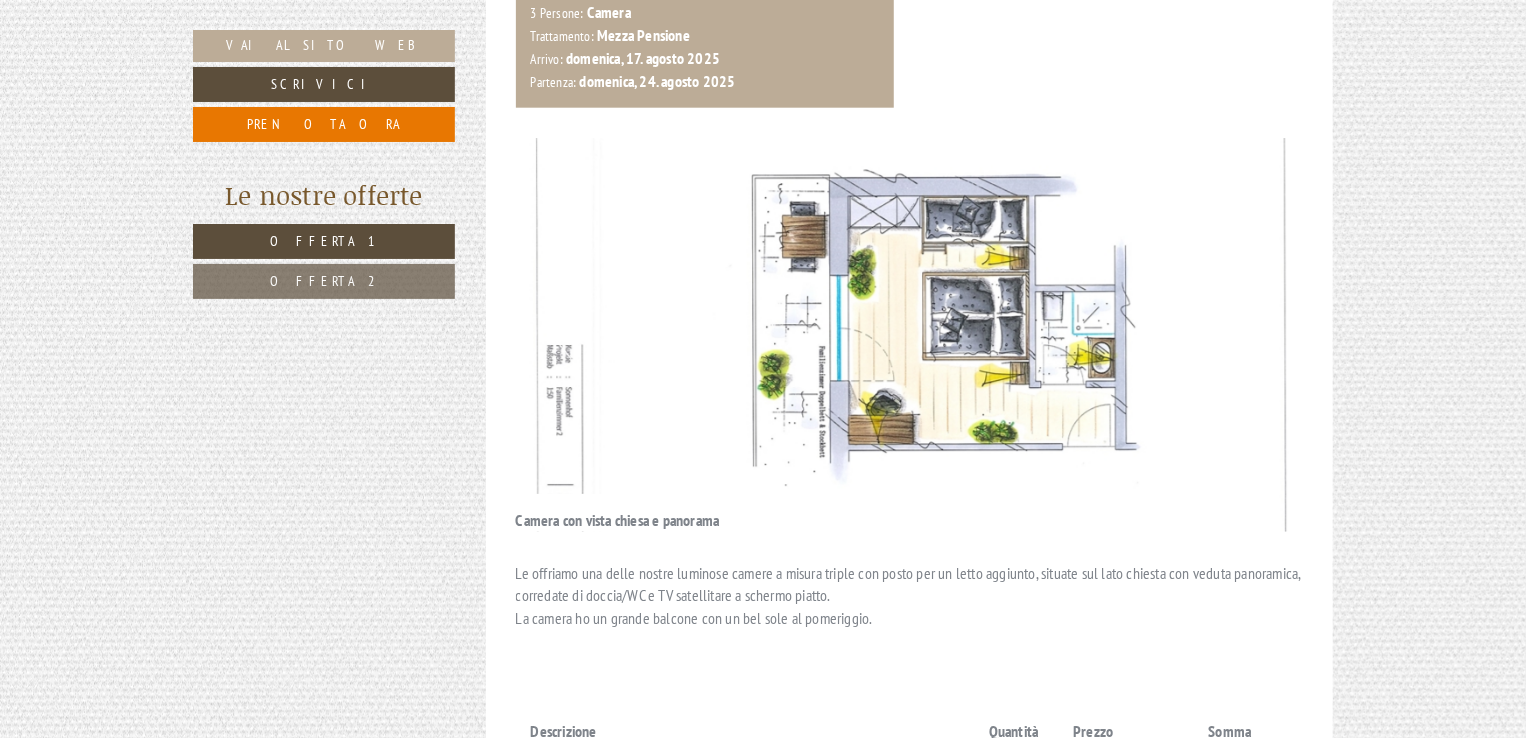 click at bounding box center [910, 335] 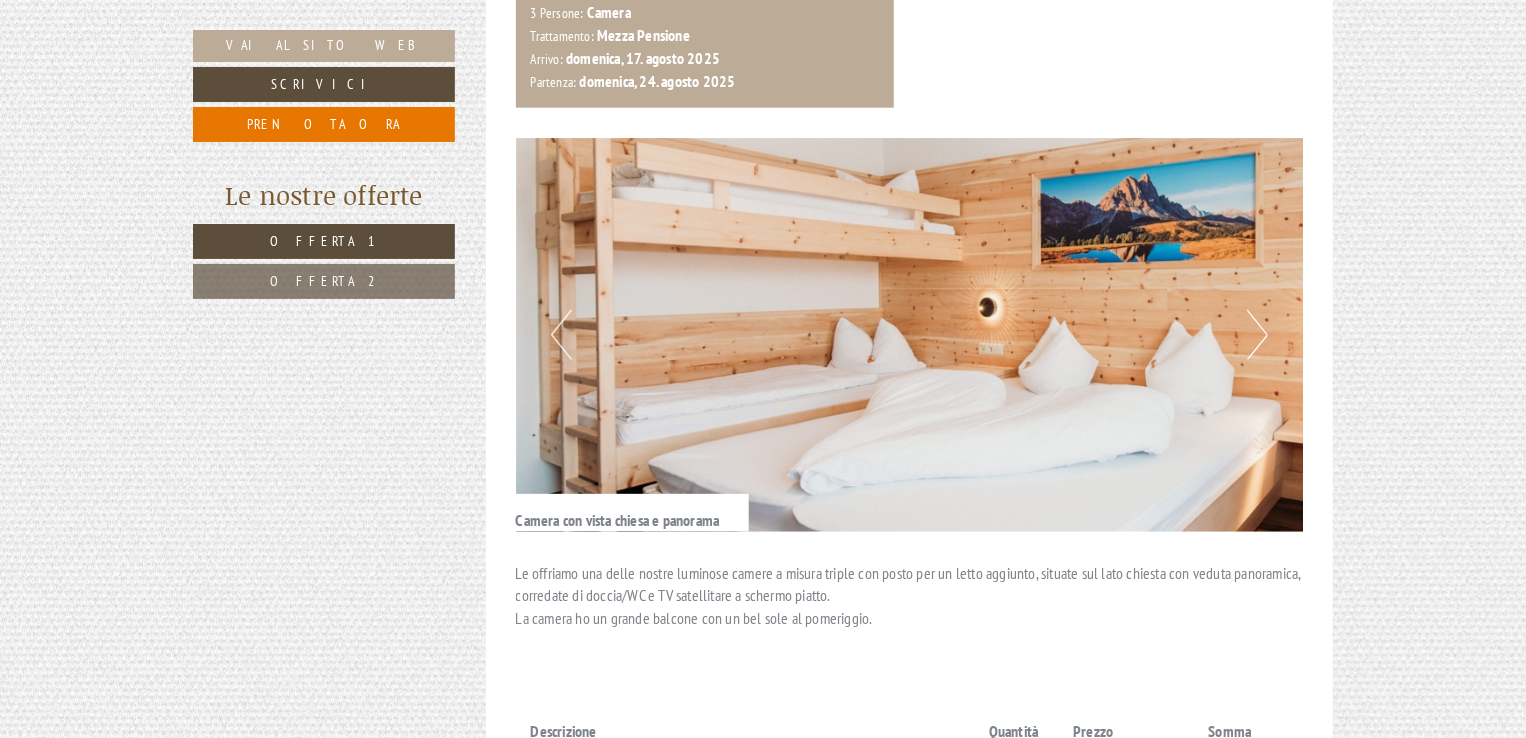 click on "Next" at bounding box center (1257, 335) 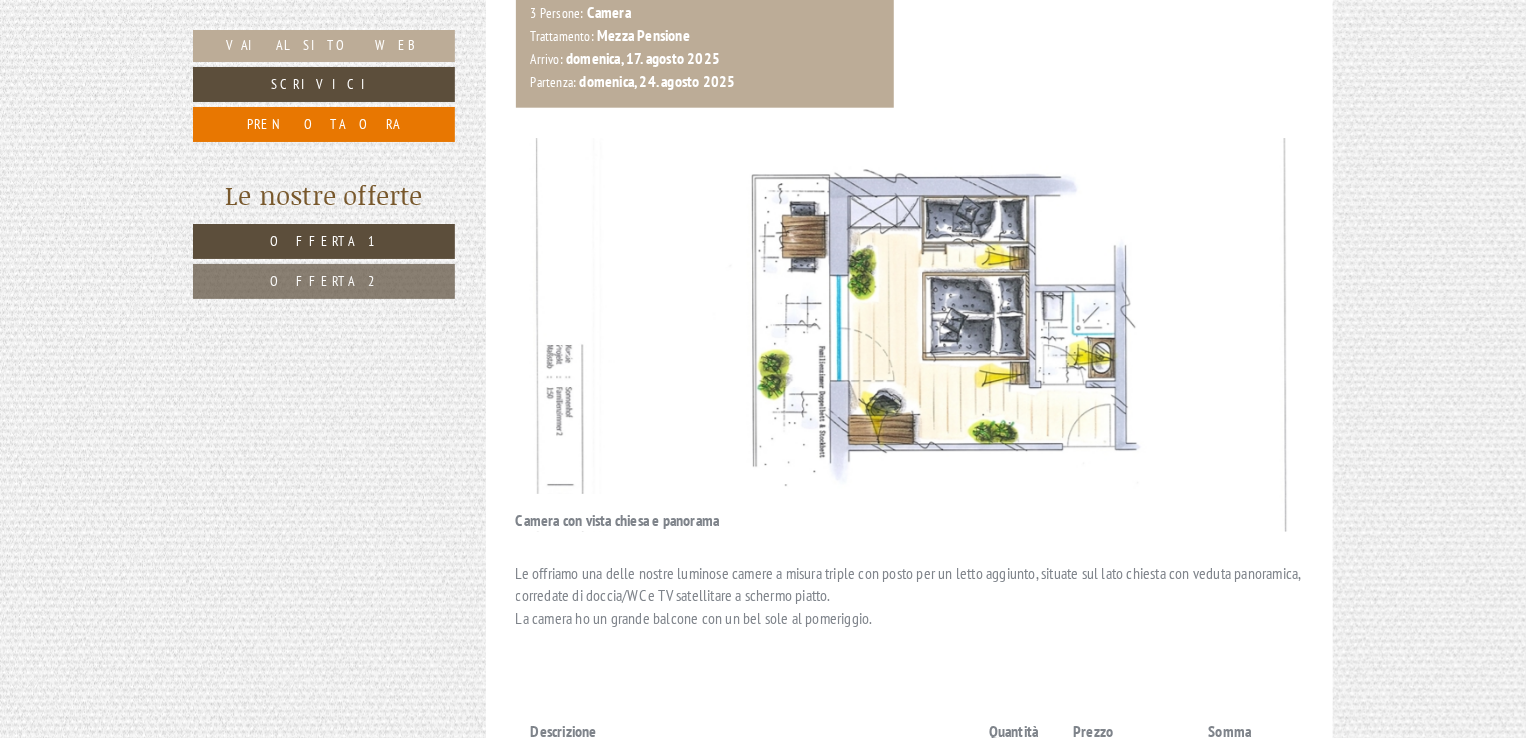 click on "Previous" at bounding box center [561, 335] 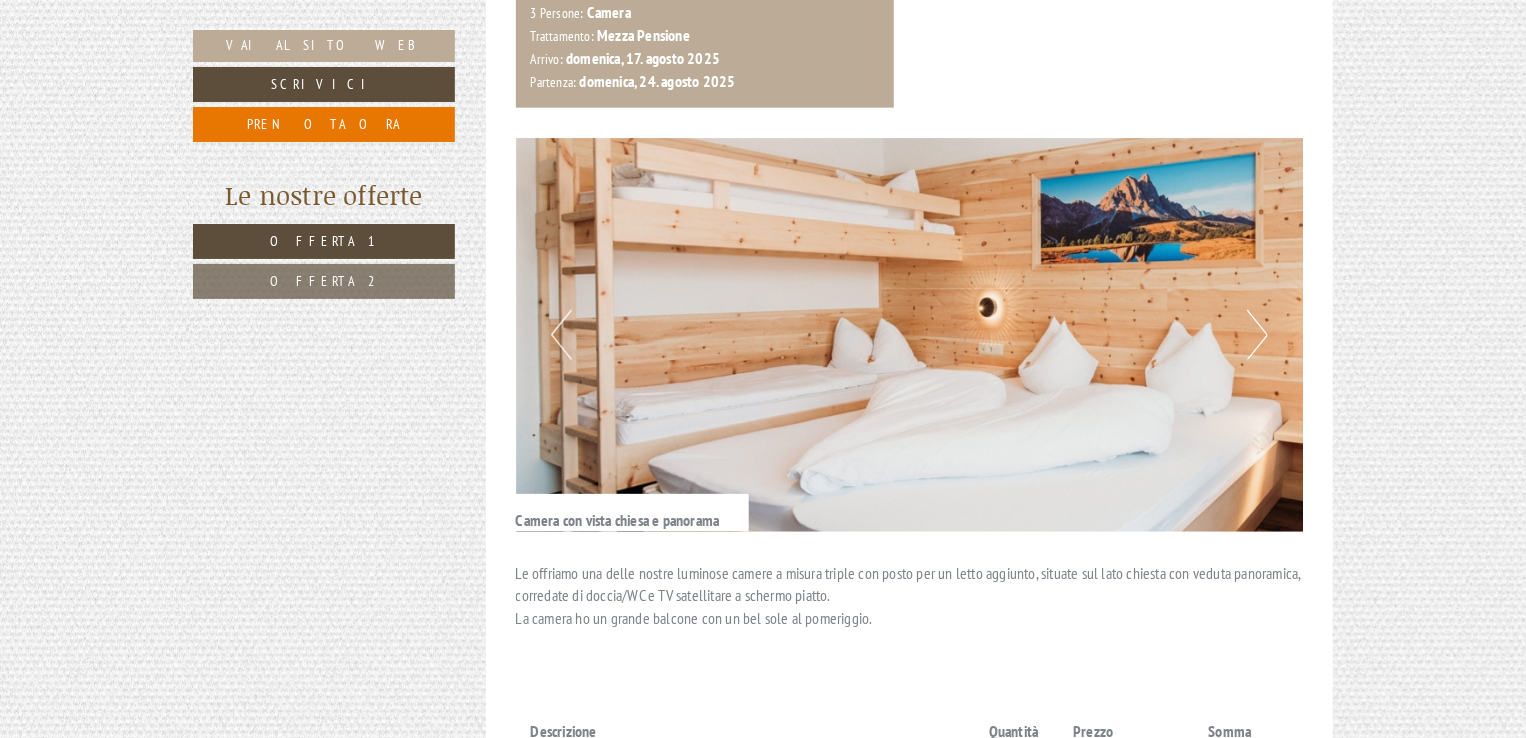 click on "Previous" at bounding box center (561, 335) 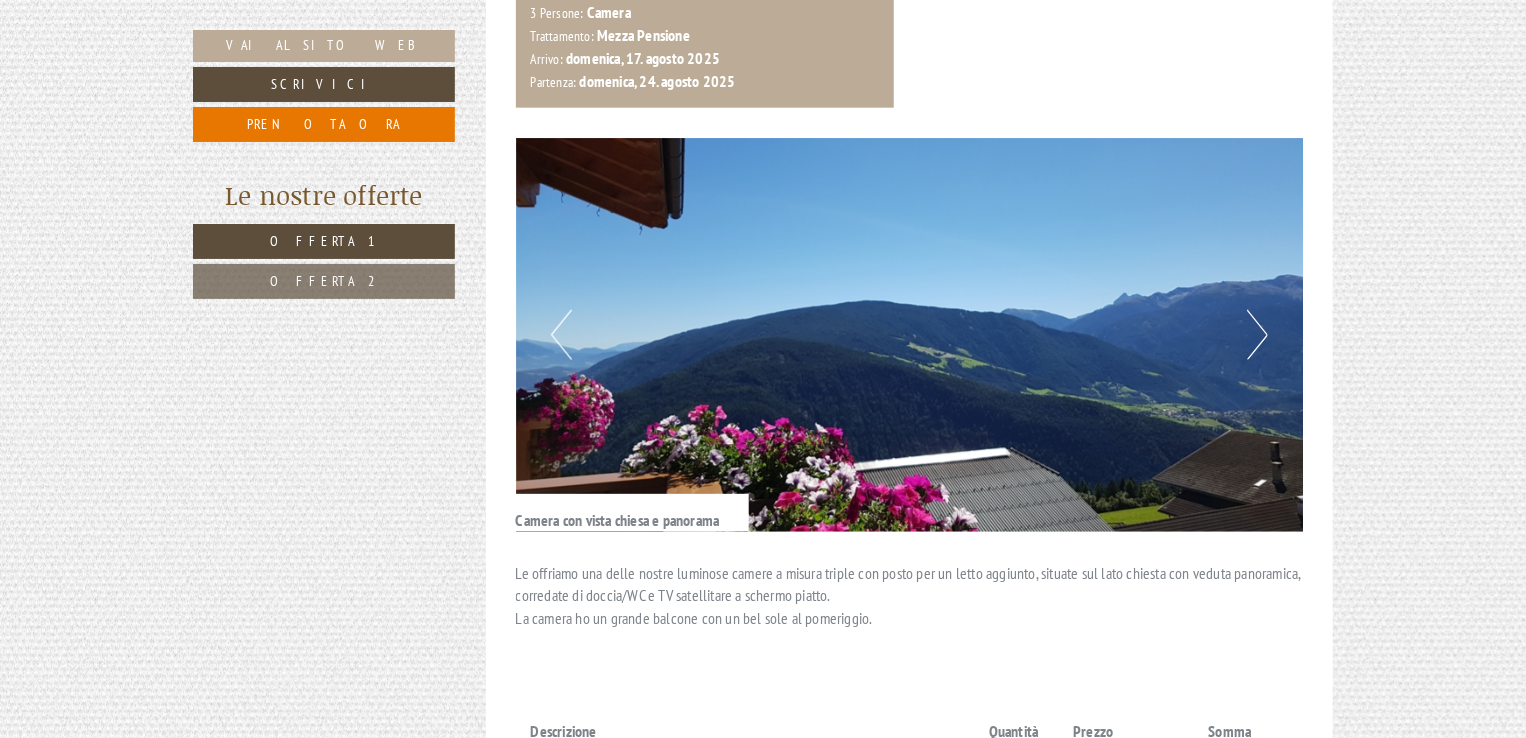 click on "Previous" at bounding box center (561, 335) 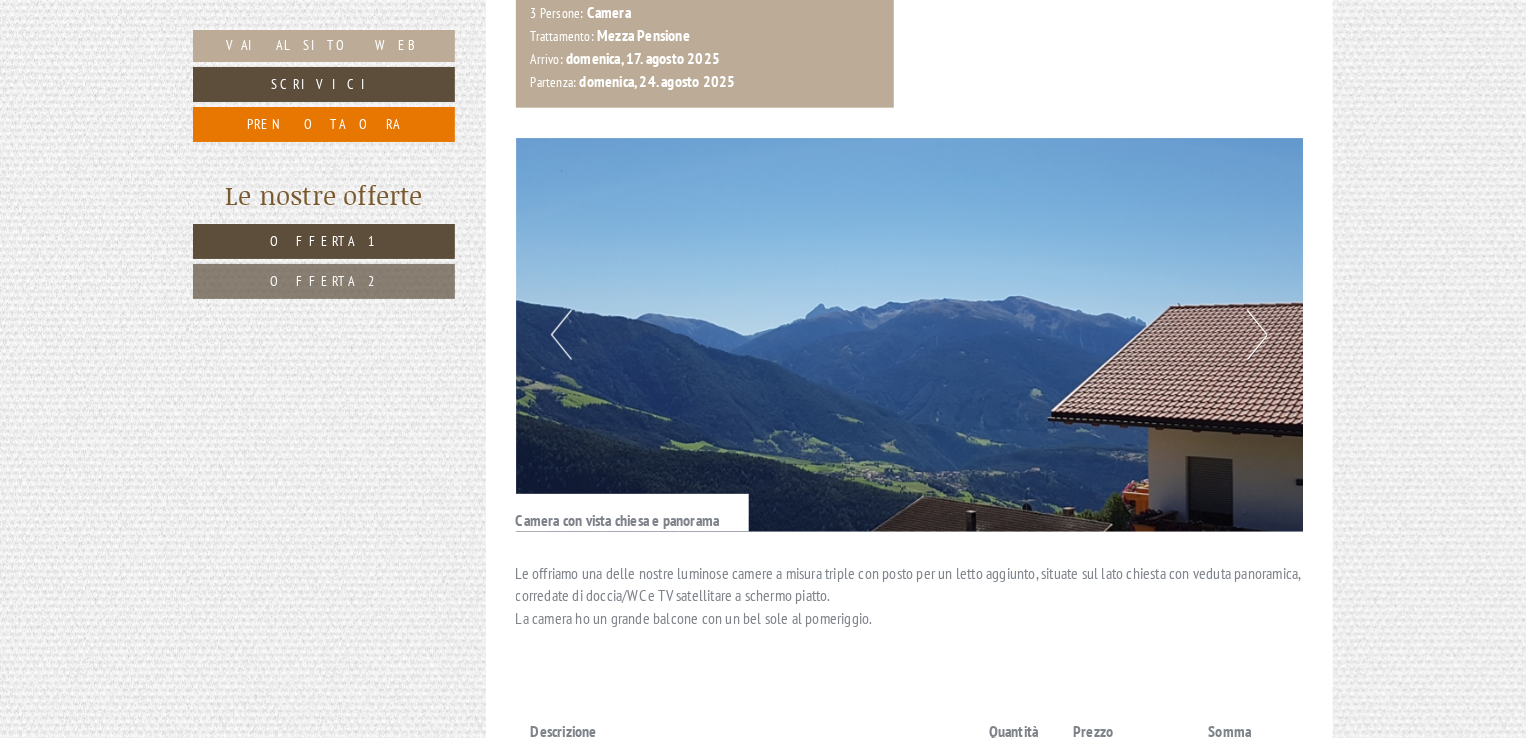 click on "Previous" at bounding box center [561, 335] 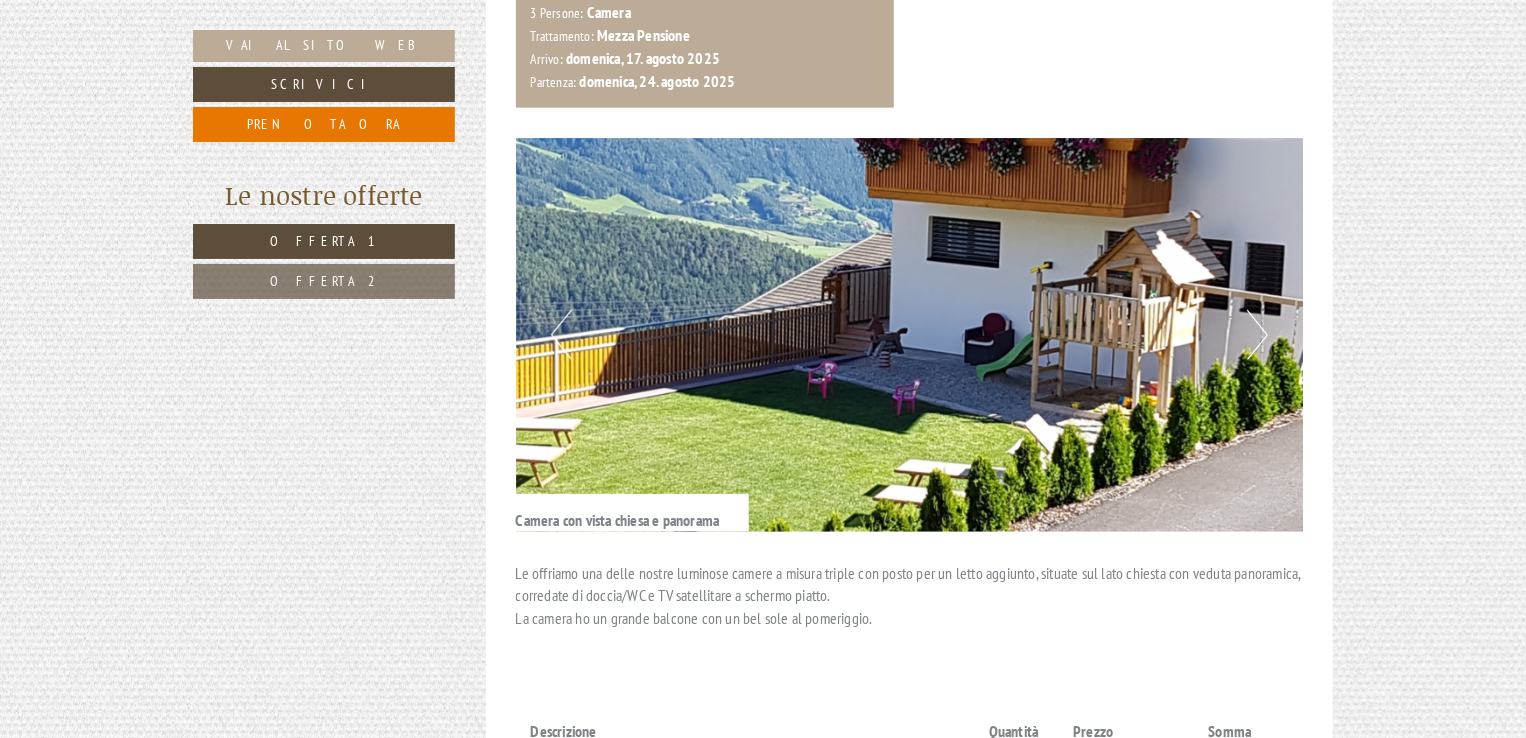 click on "Previous" at bounding box center [561, 335] 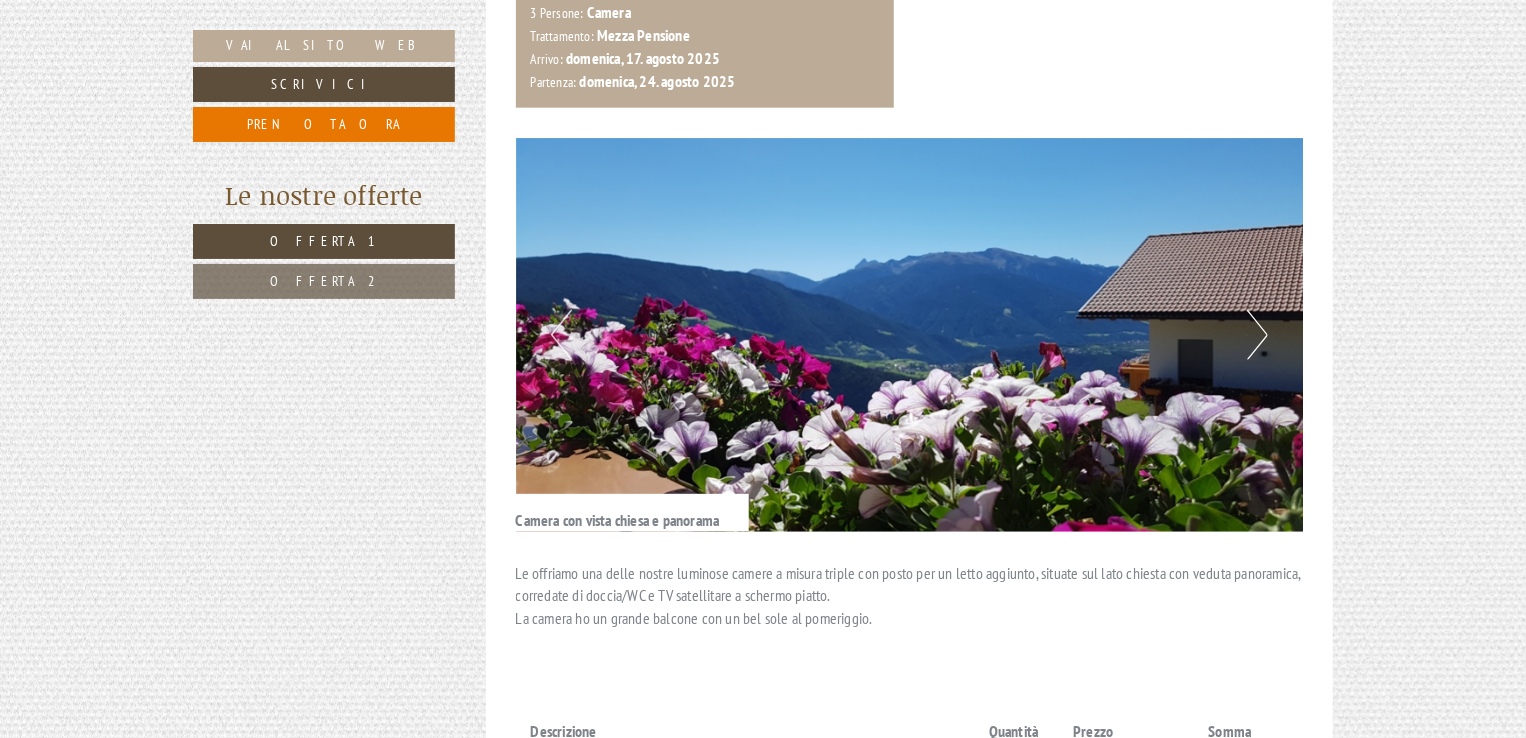 click on "Previous" at bounding box center [561, 335] 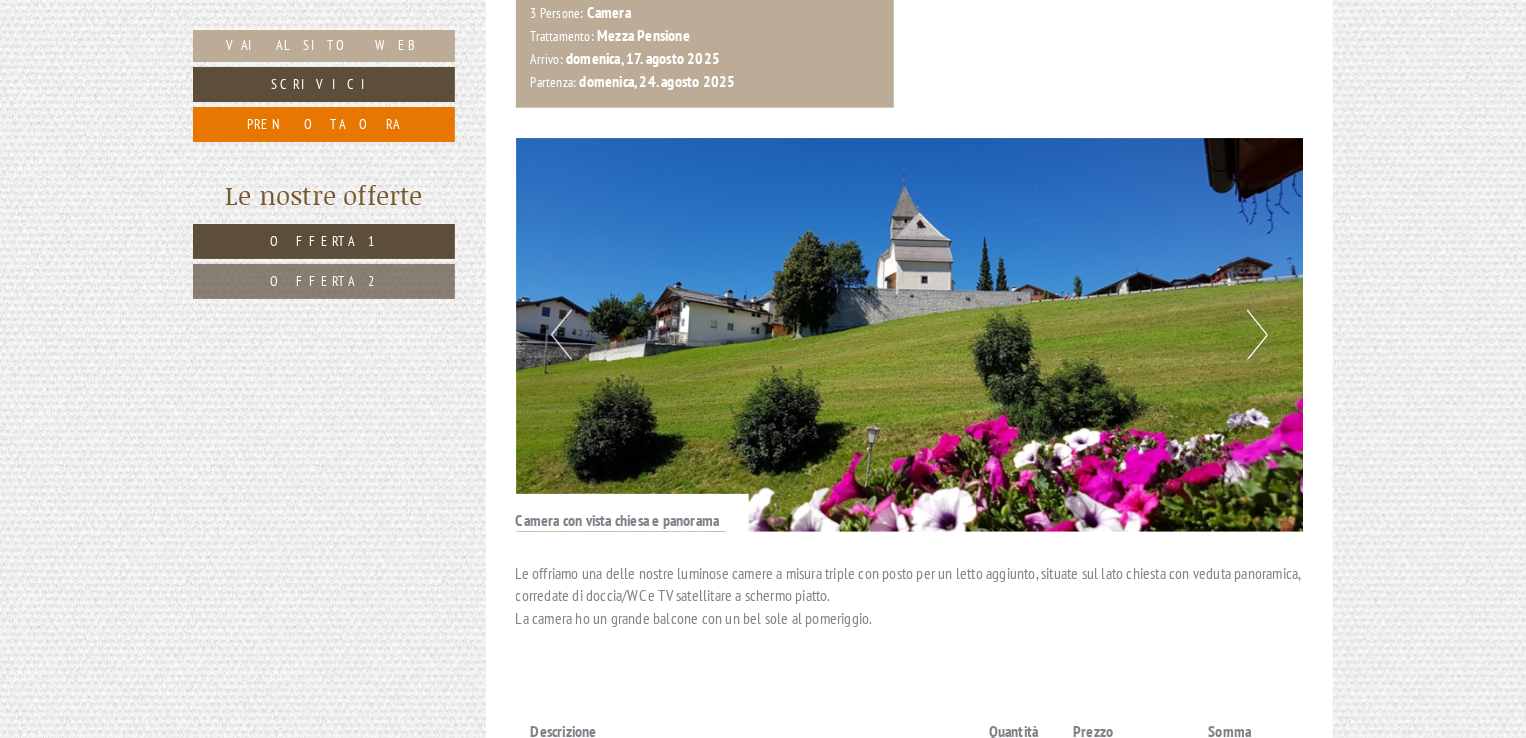 click on "Previous" at bounding box center [561, 335] 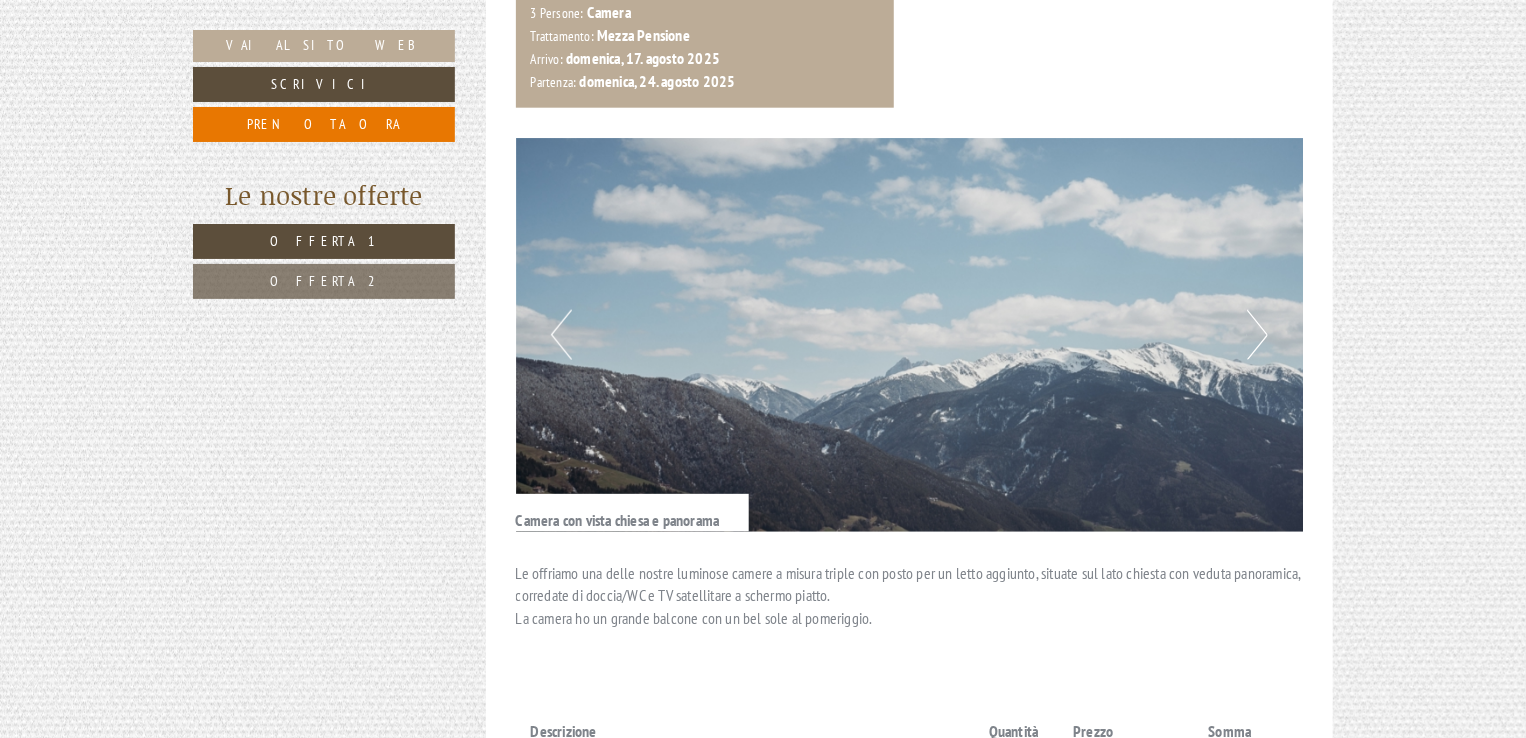 click on "Previous" at bounding box center (561, 335) 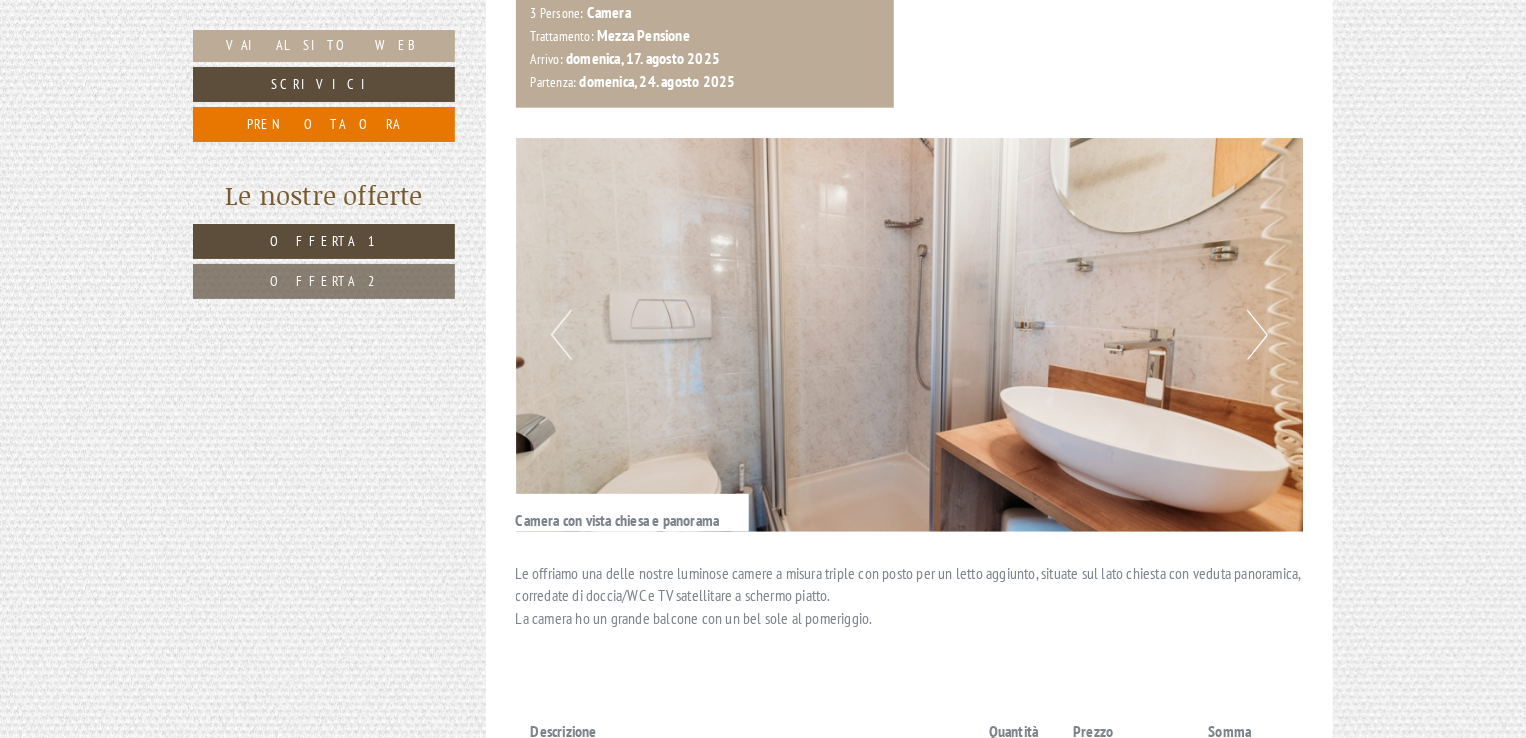 click on "Previous" at bounding box center [561, 335] 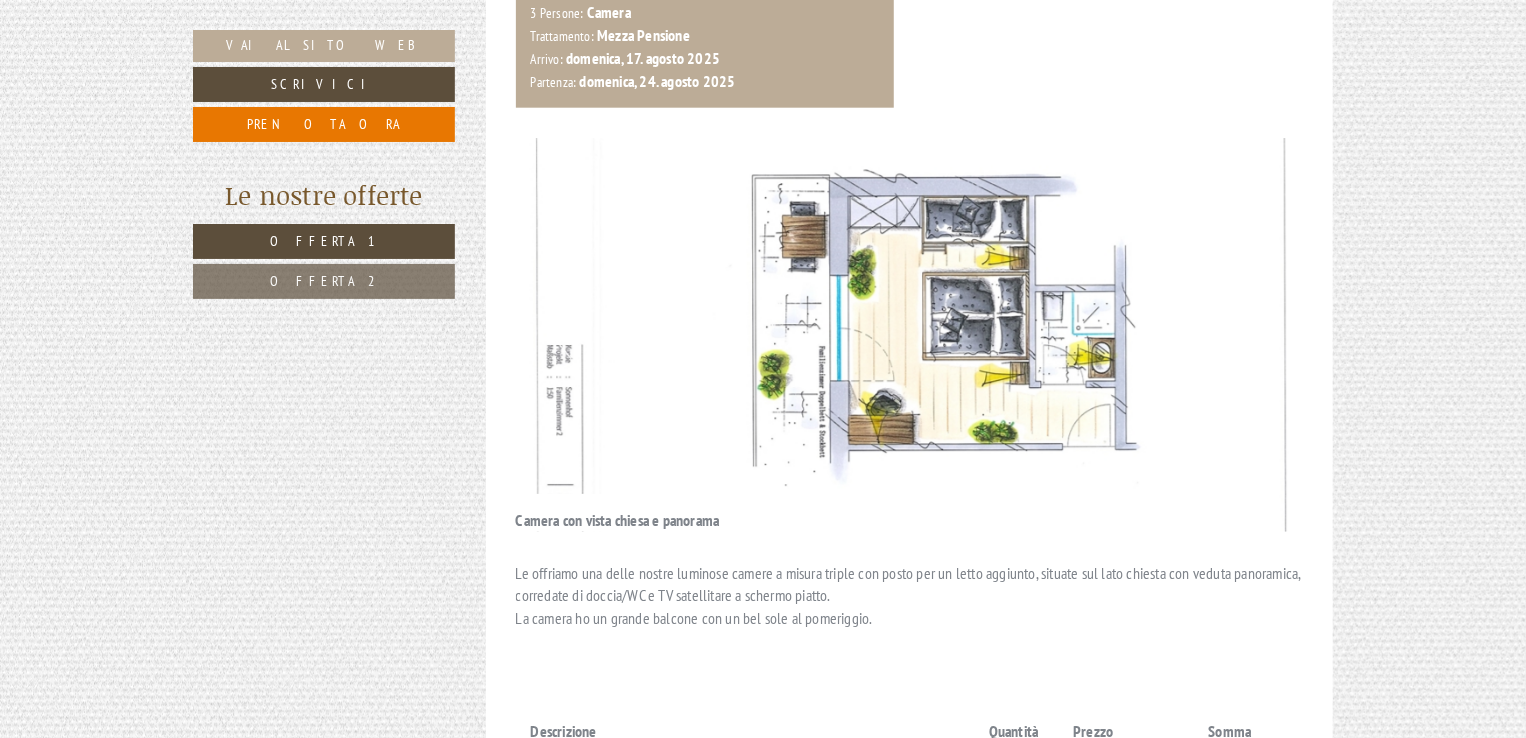 click on "Previous" at bounding box center [561, 335] 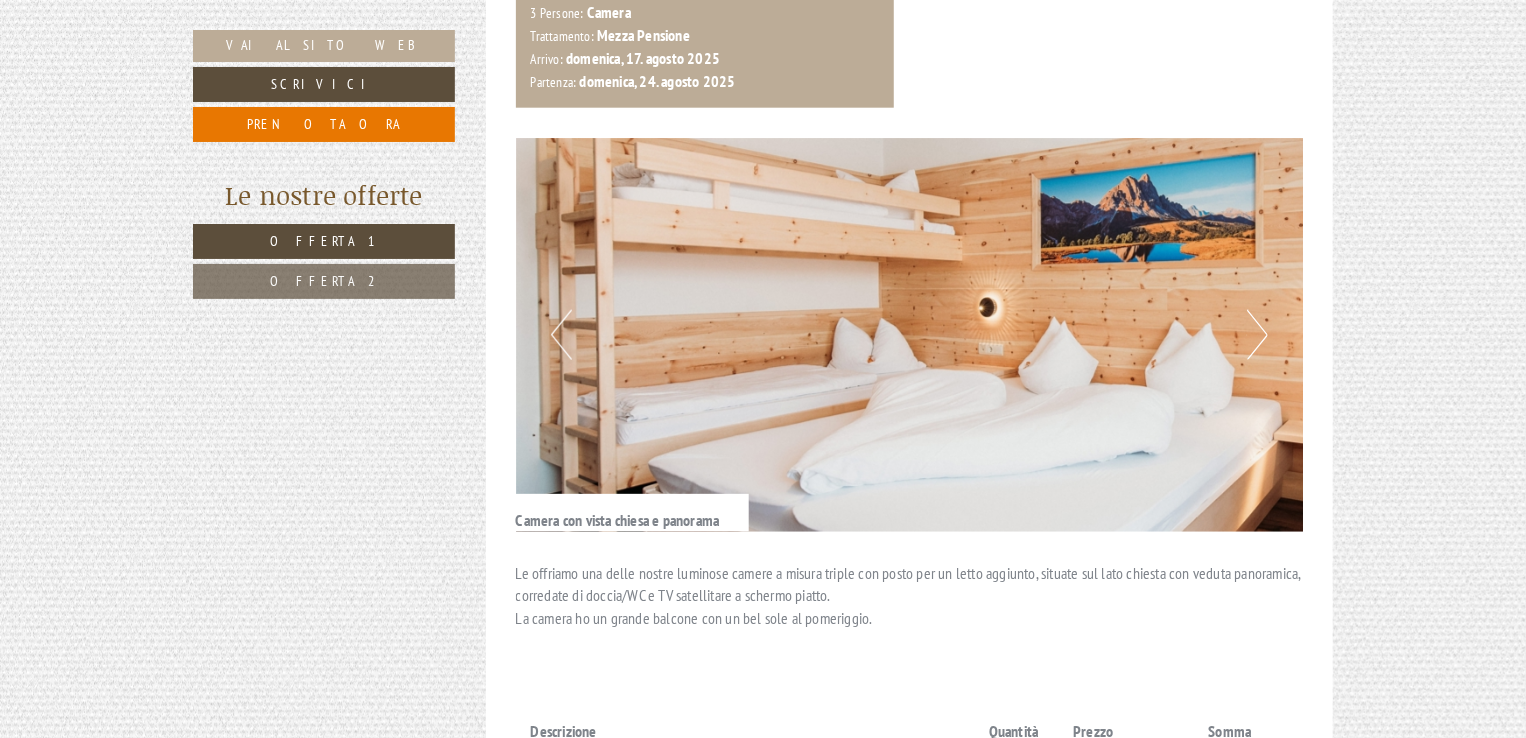 click on "Previous" at bounding box center (561, 335) 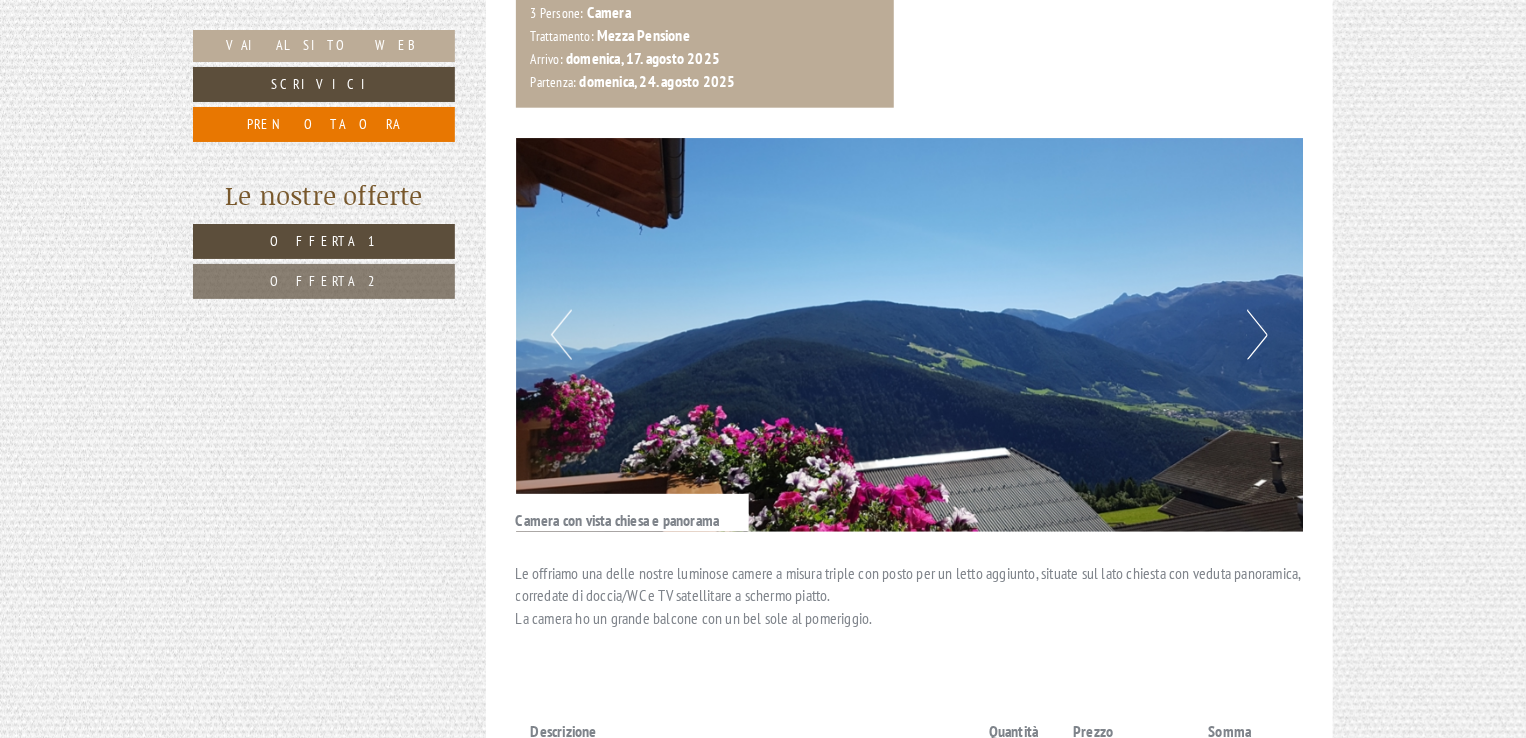 click on "Previous" at bounding box center [561, 335] 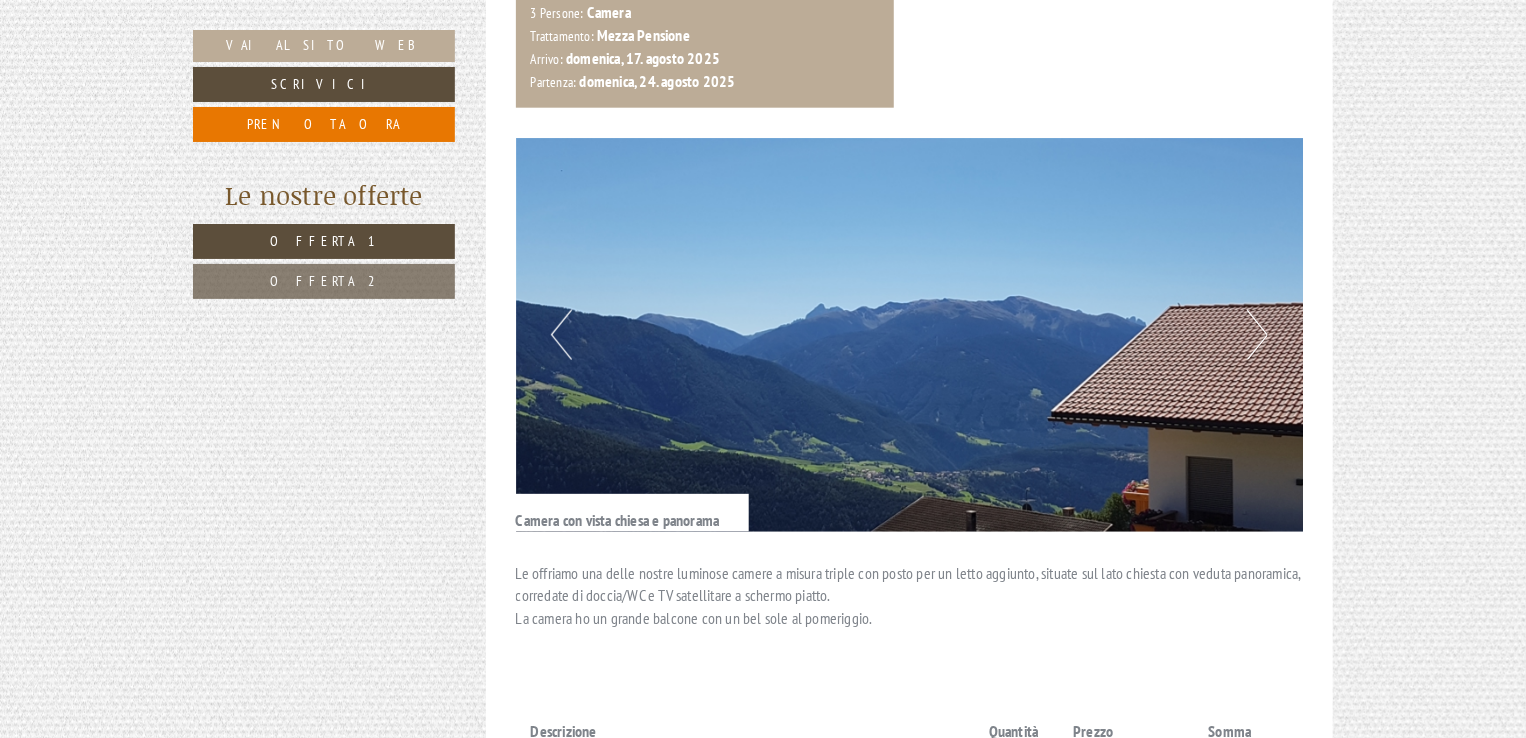 click on "Previous" at bounding box center [561, 335] 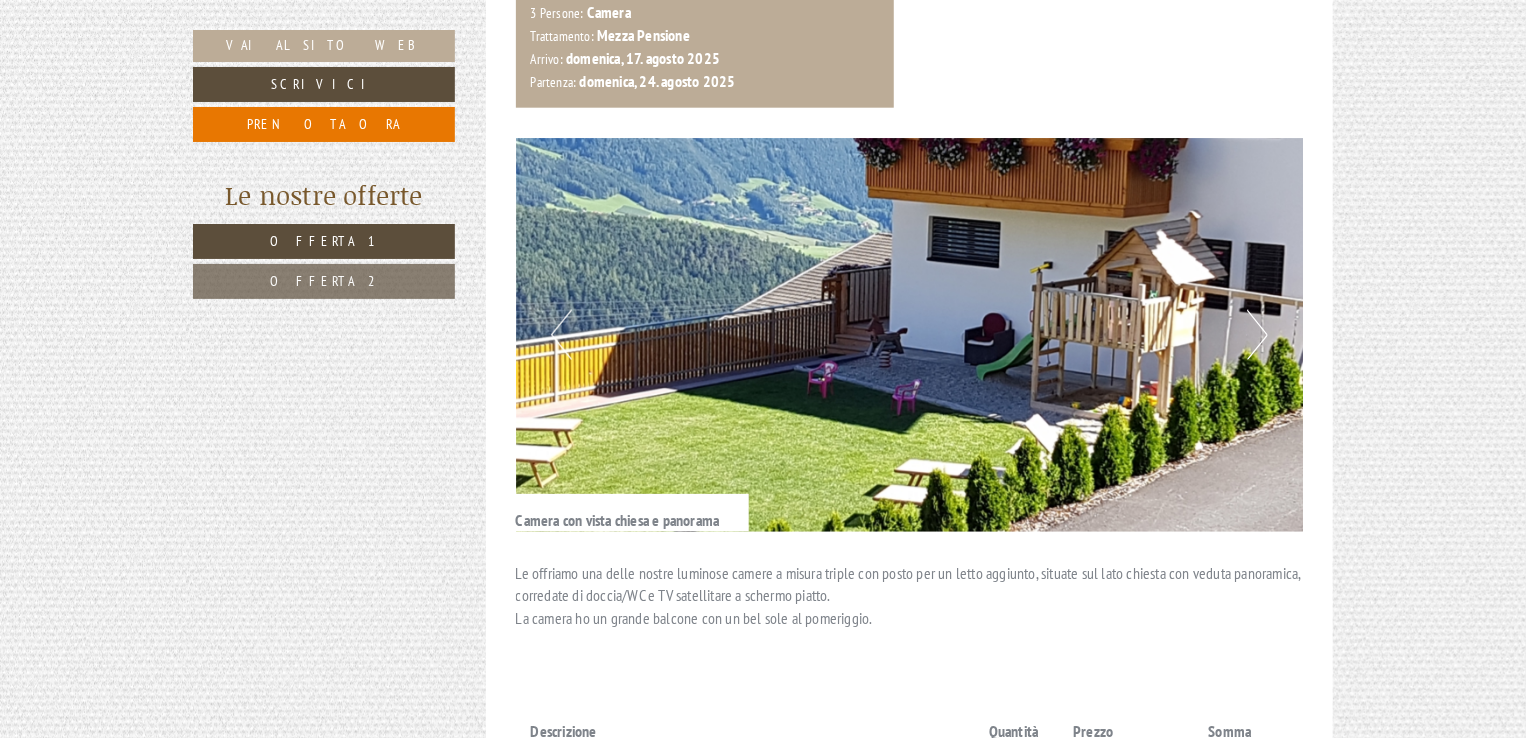 click on "Previous" at bounding box center [561, 335] 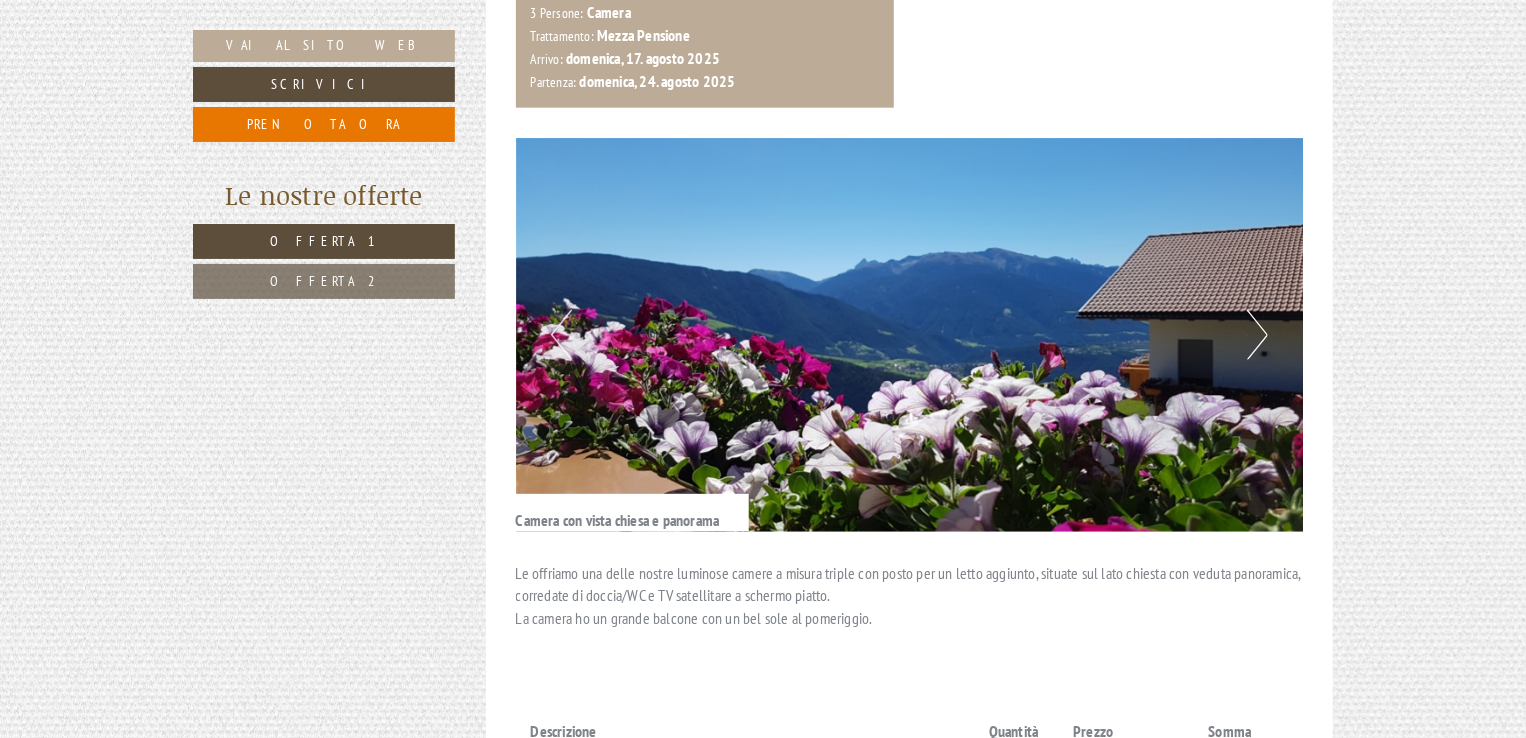 click on "Previous" at bounding box center (561, 335) 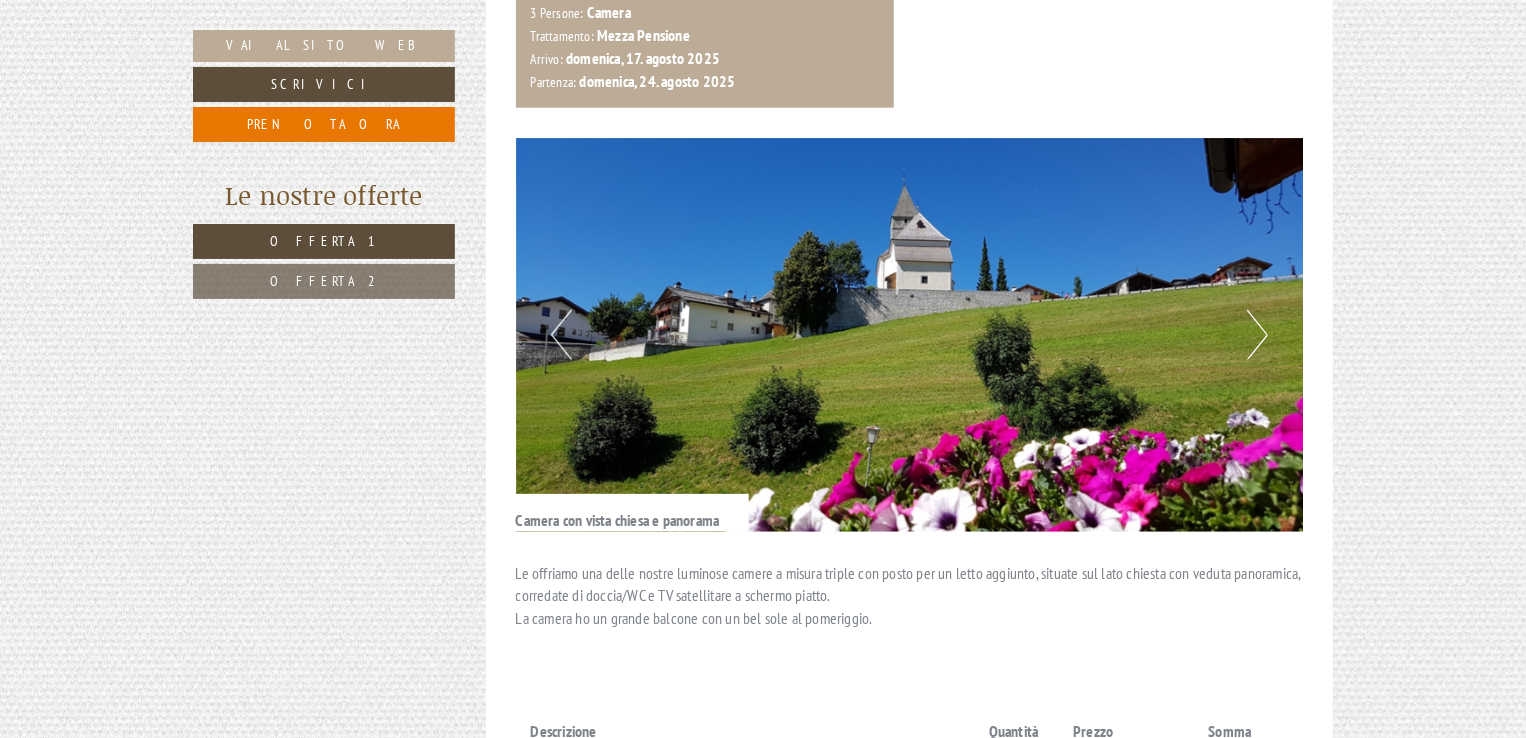 click on "Previous" at bounding box center (561, 335) 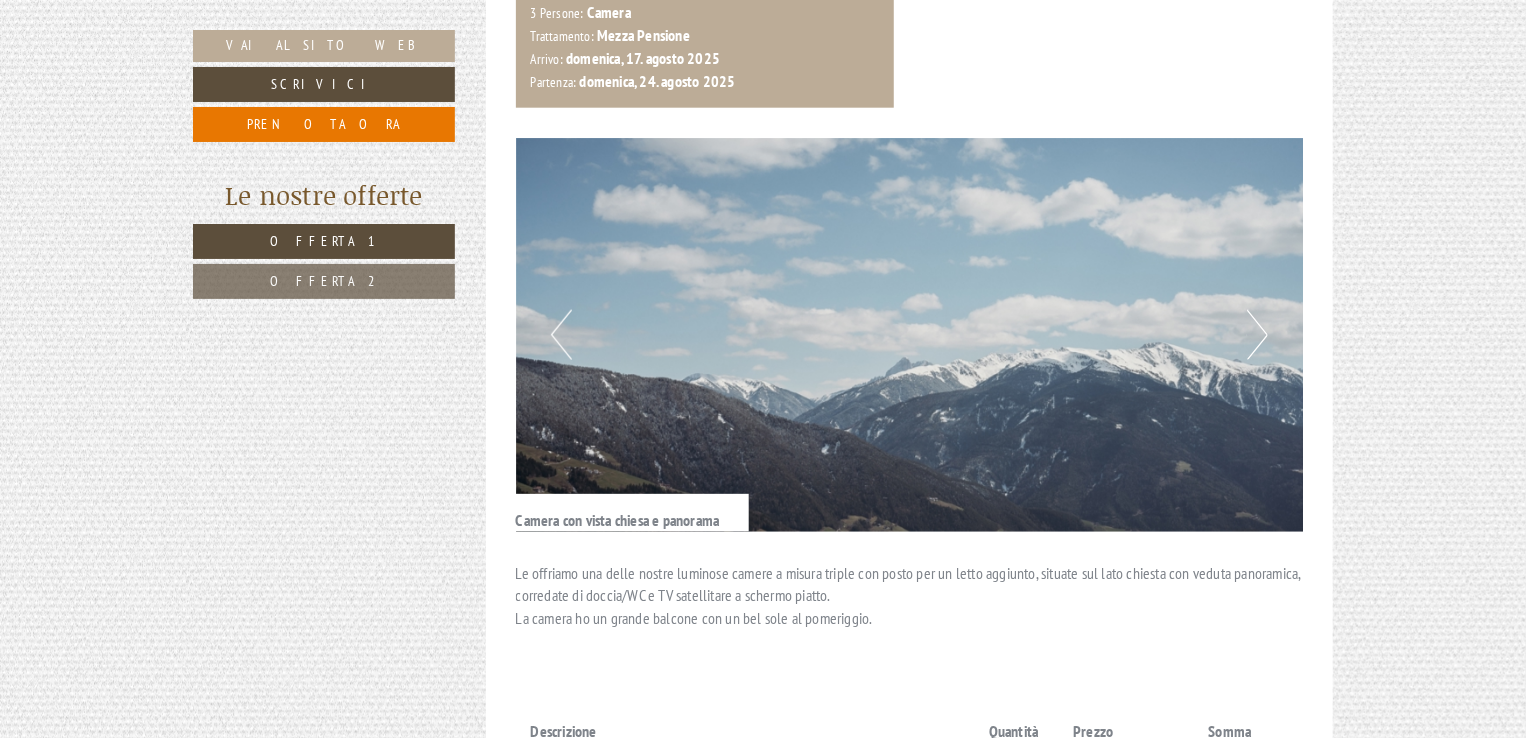 click on "Previous" at bounding box center [561, 335] 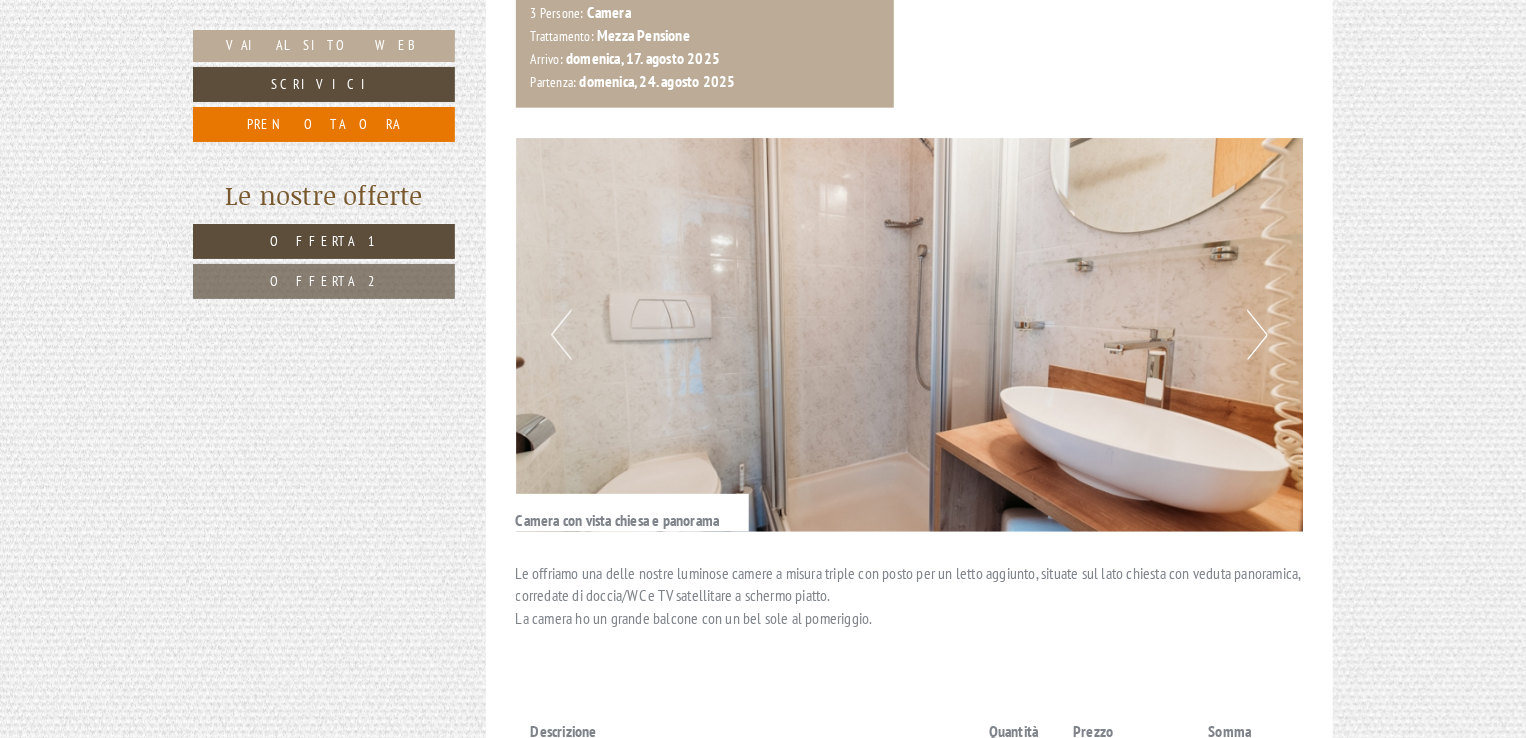 click on "Previous" at bounding box center (561, 335) 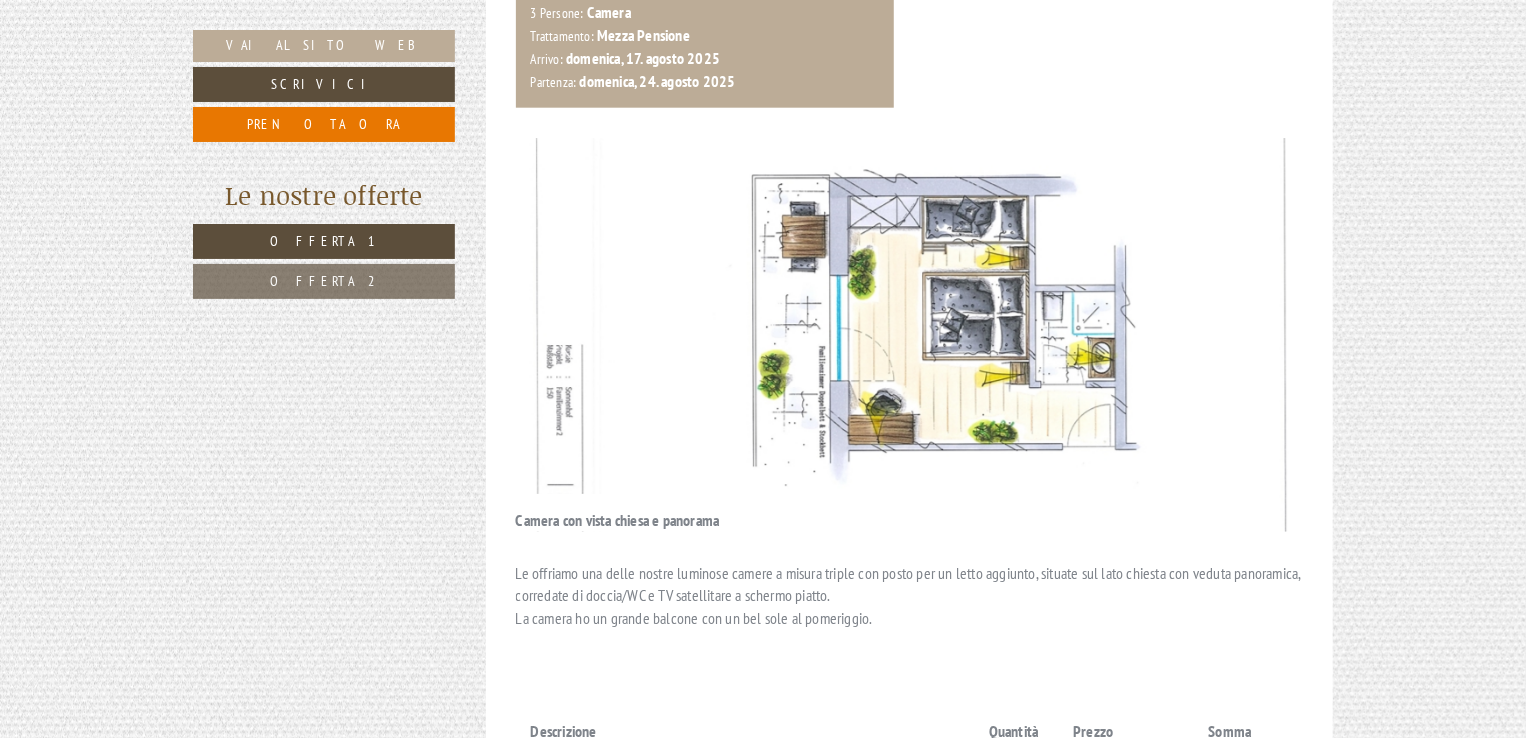 click on "Previous" at bounding box center [561, 335] 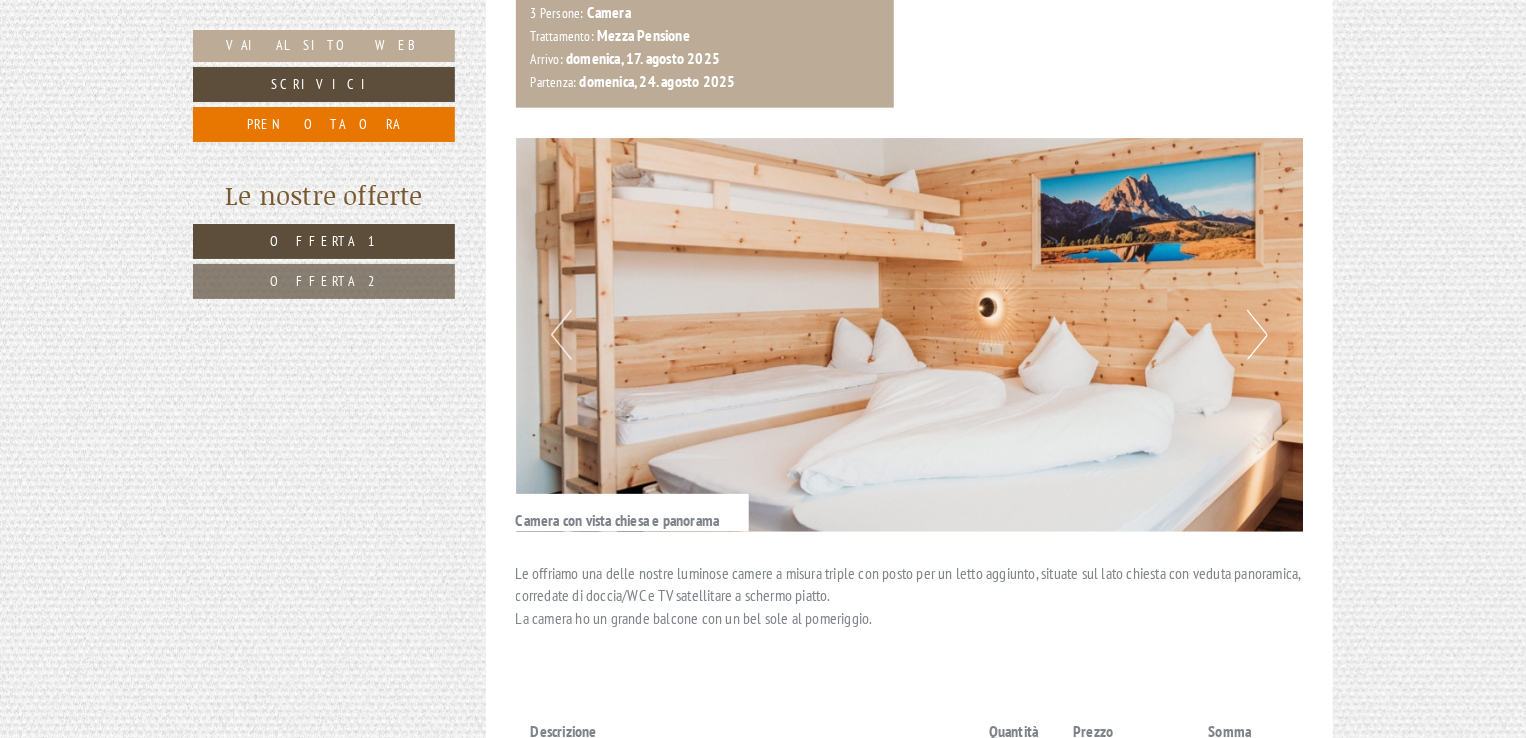 click on "Previous" at bounding box center (561, 335) 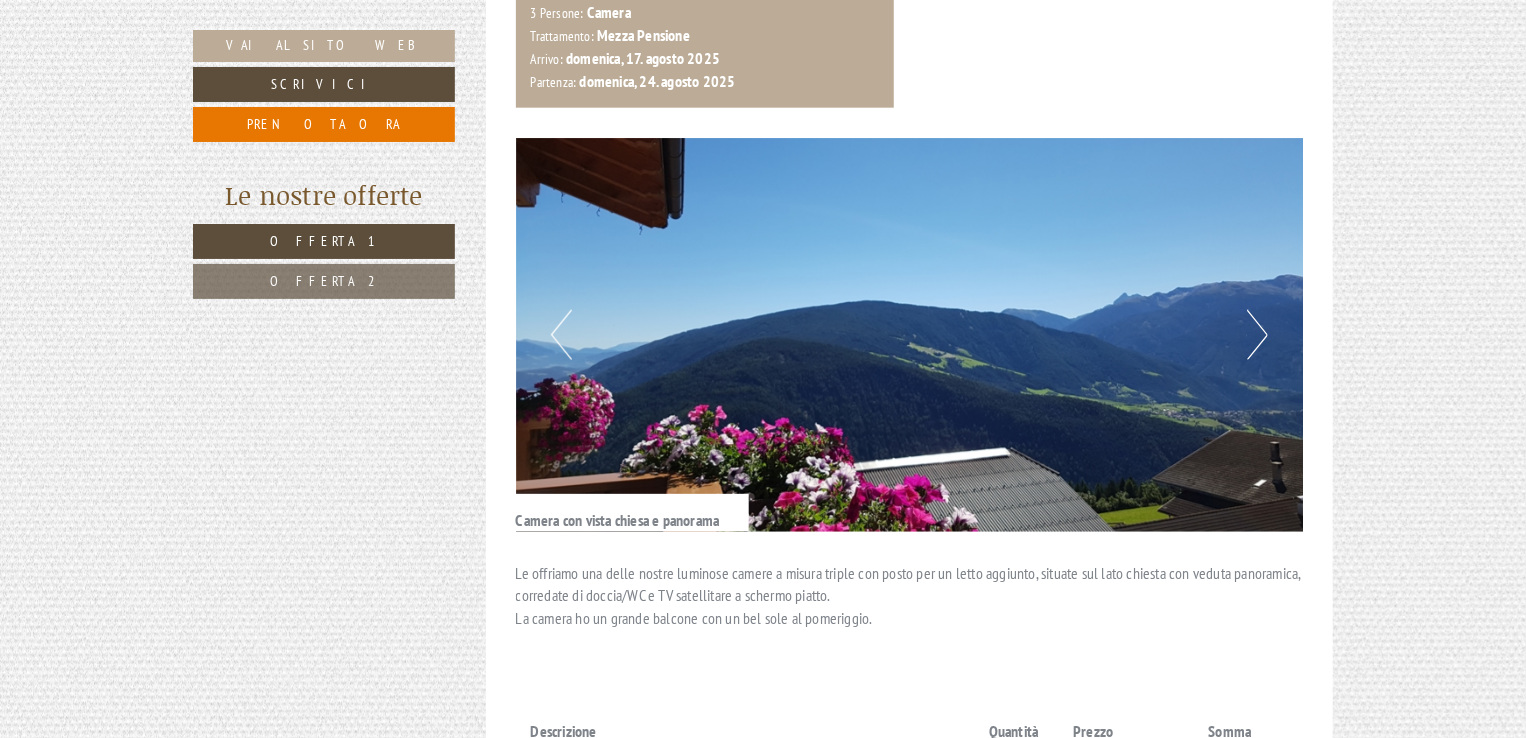 click on "Previous" at bounding box center (561, 335) 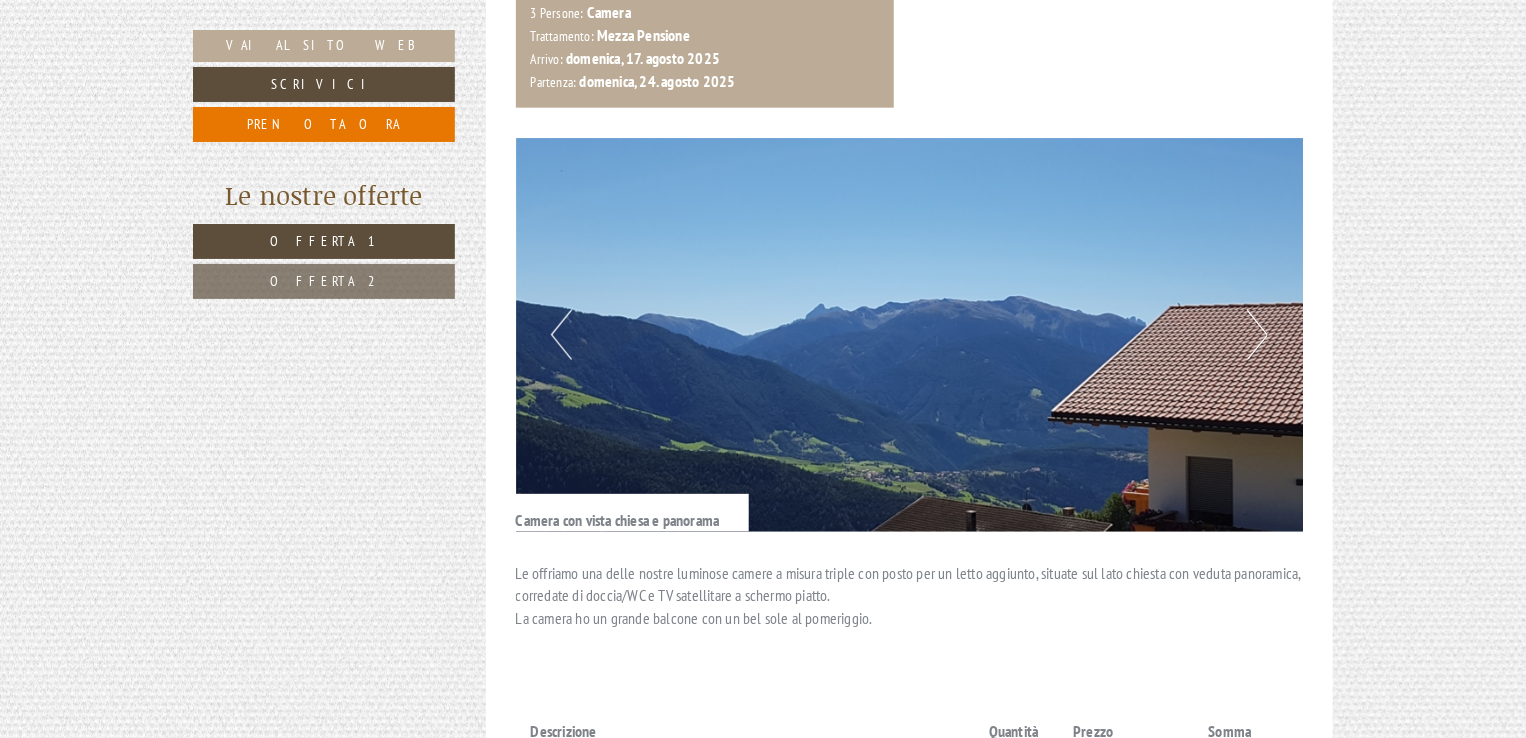 click on "Previous" at bounding box center (561, 335) 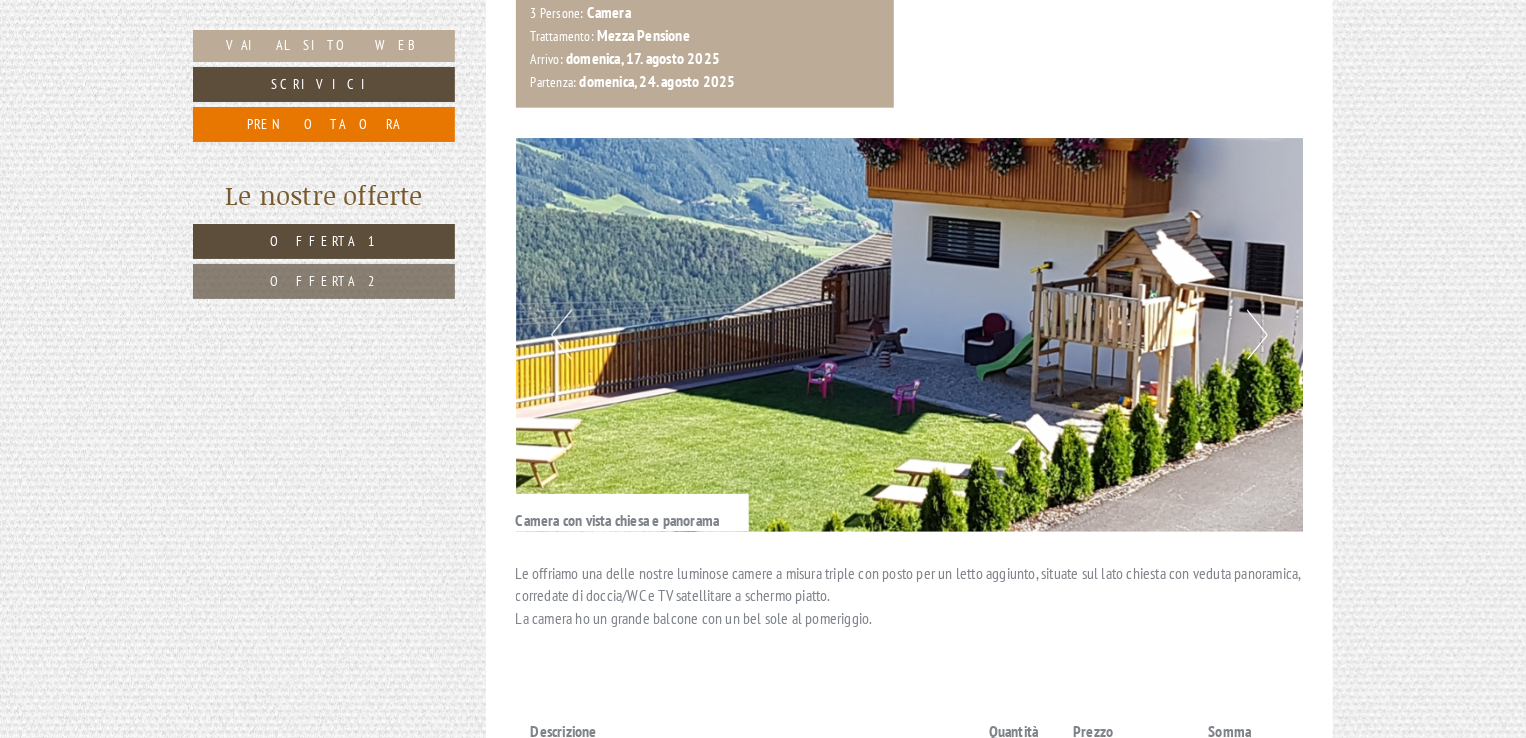click on "Previous" at bounding box center (561, 335) 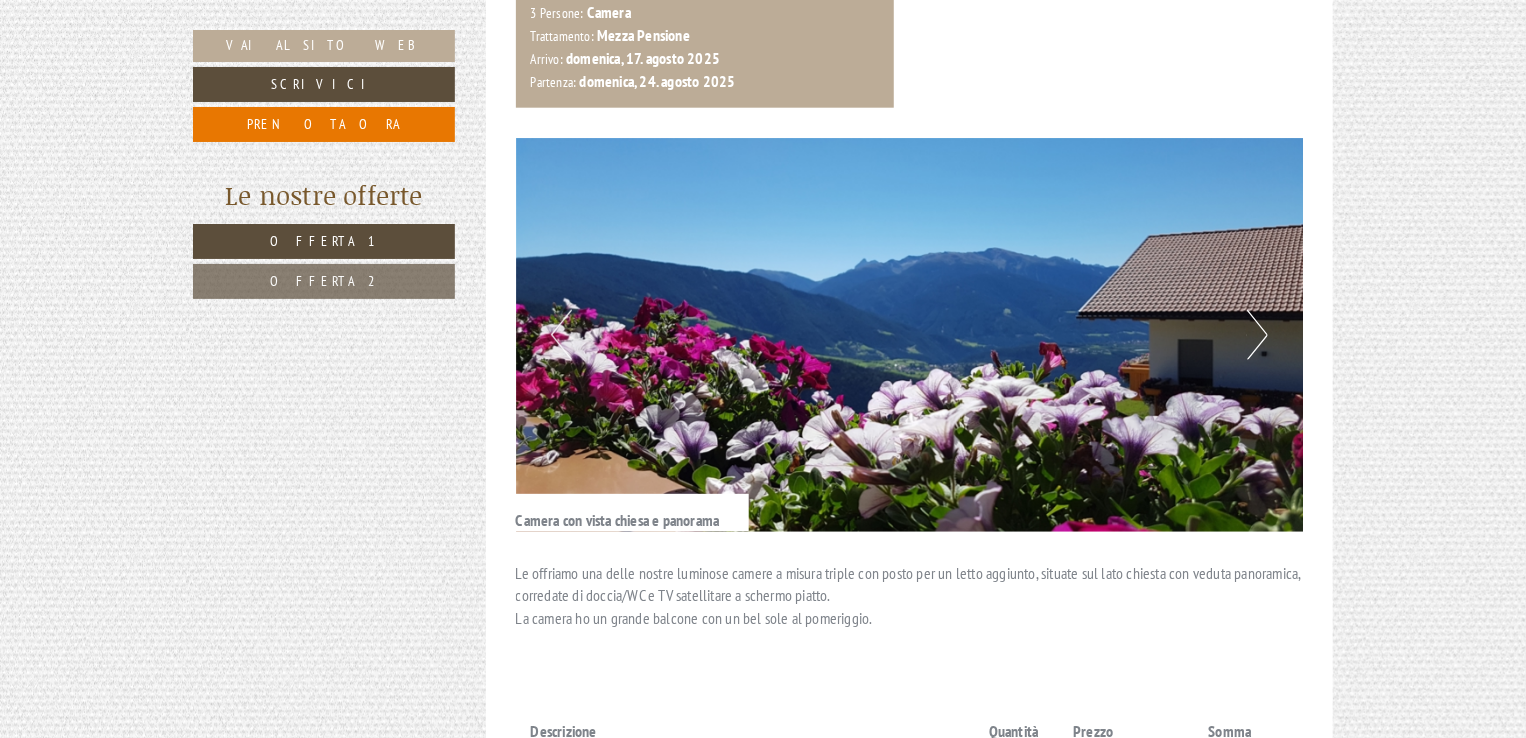 click on "Previous" at bounding box center [561, 335] 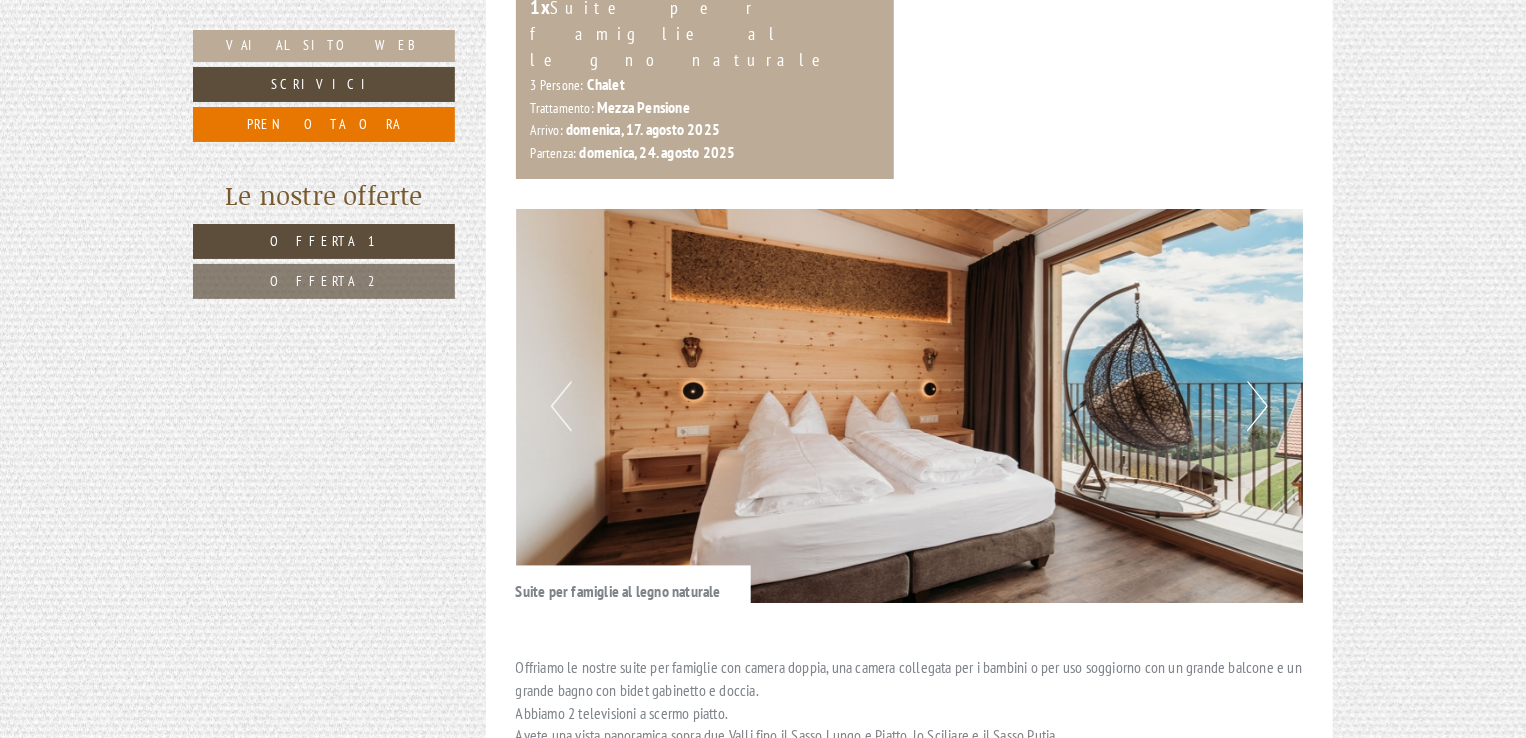 scroll, scrollTop: 2300, scrollLeft: 0, axis: vertical 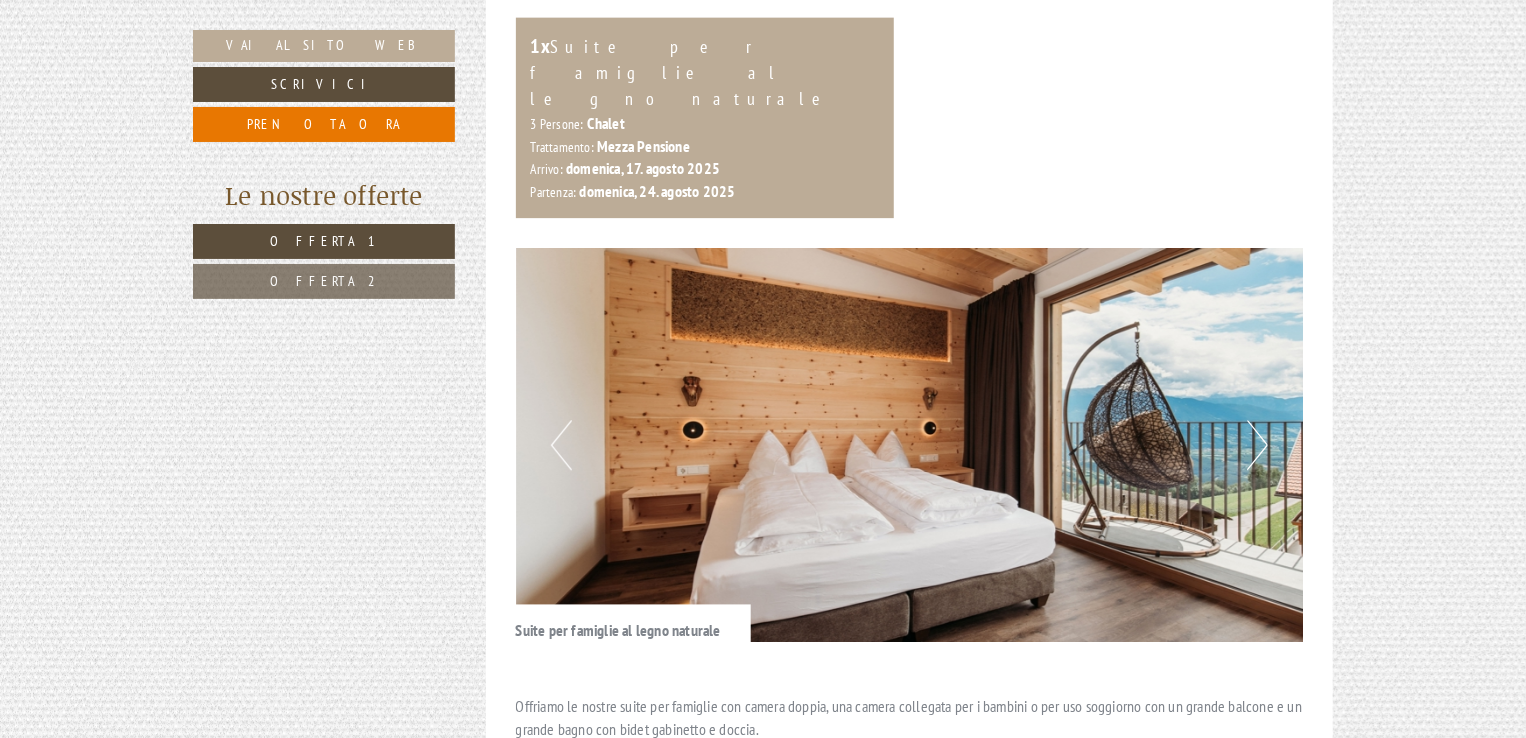 click on "Next" at bounding box center (1257, 445) 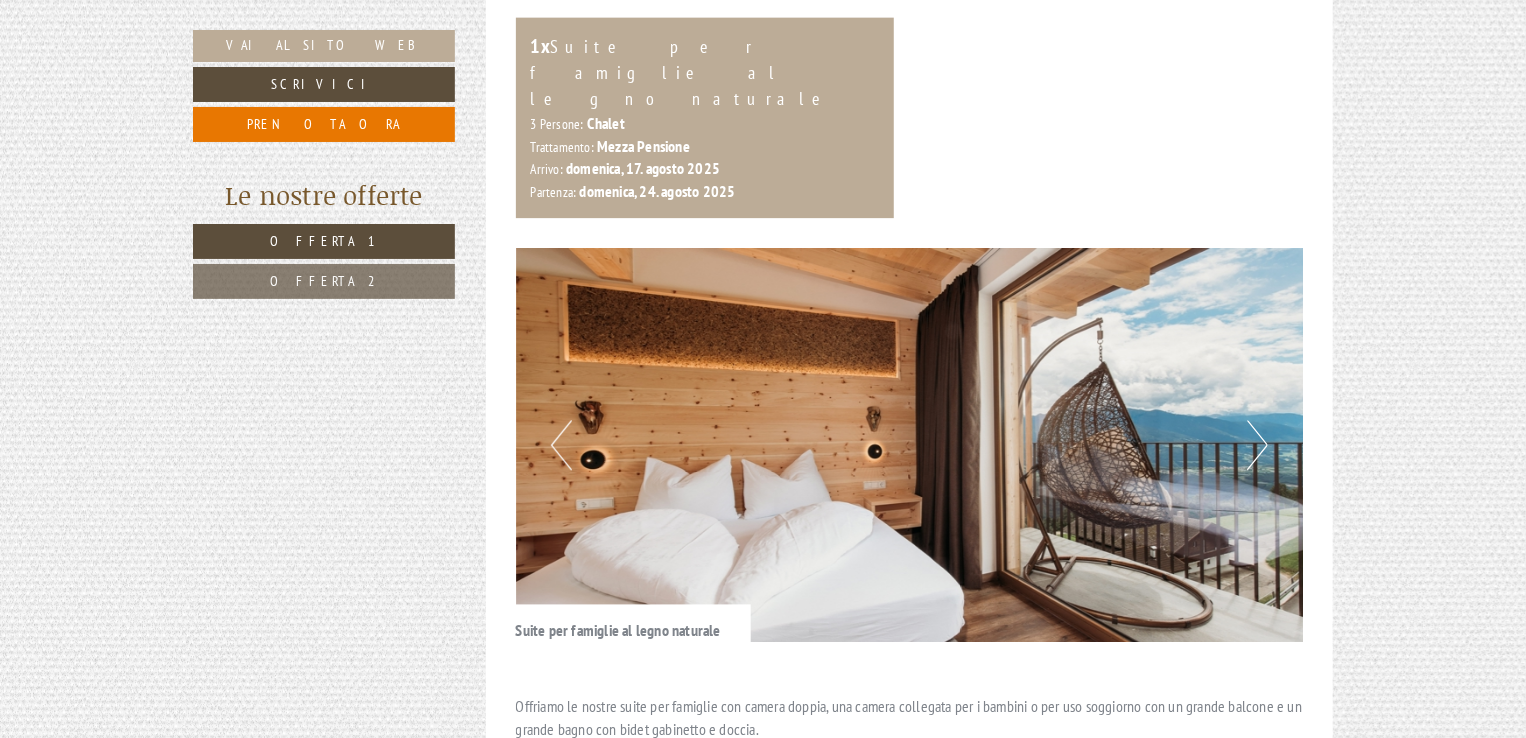 click on "Next" at bounding box center [1257, 445] 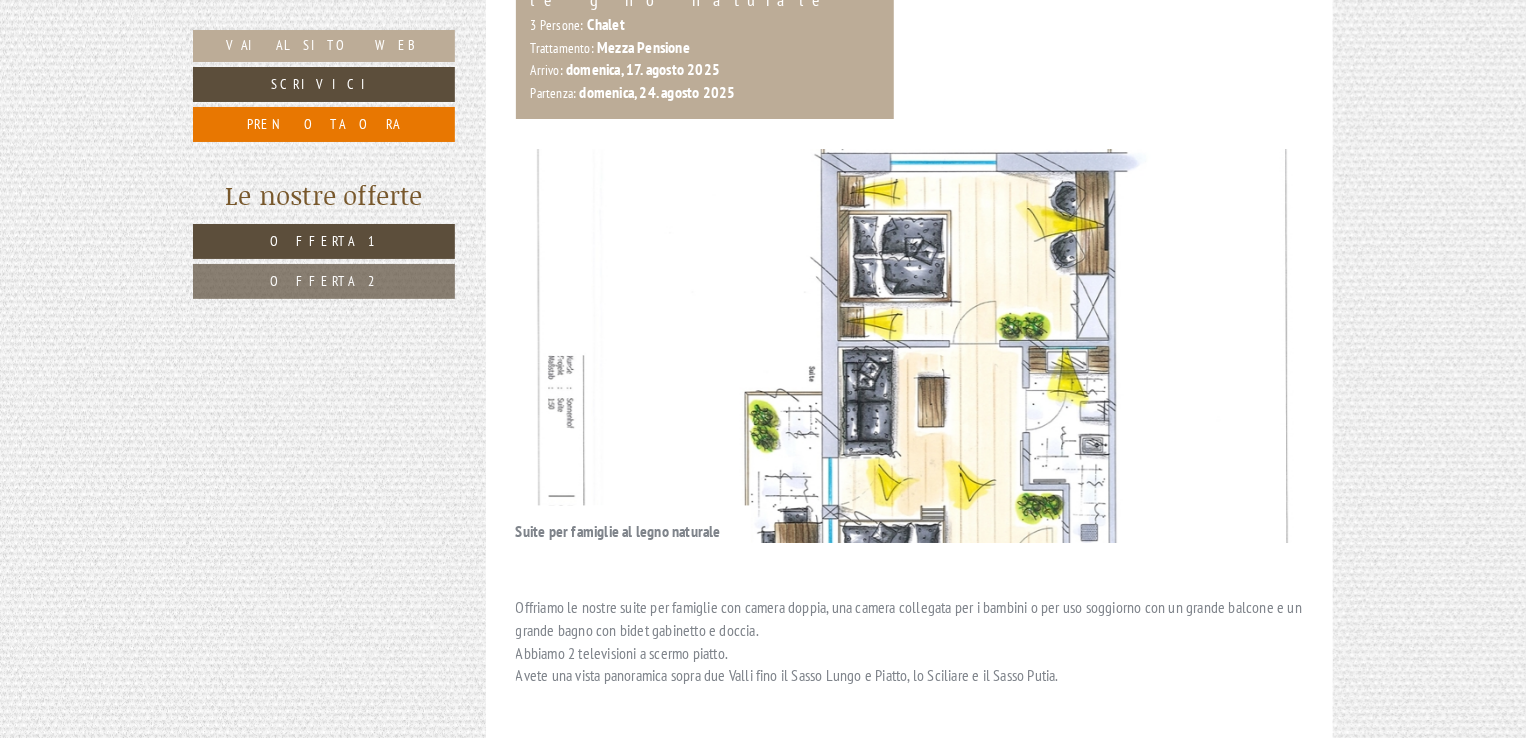 scroll, scrollTop: 2400, scrollLeft: 0, axis: vertical 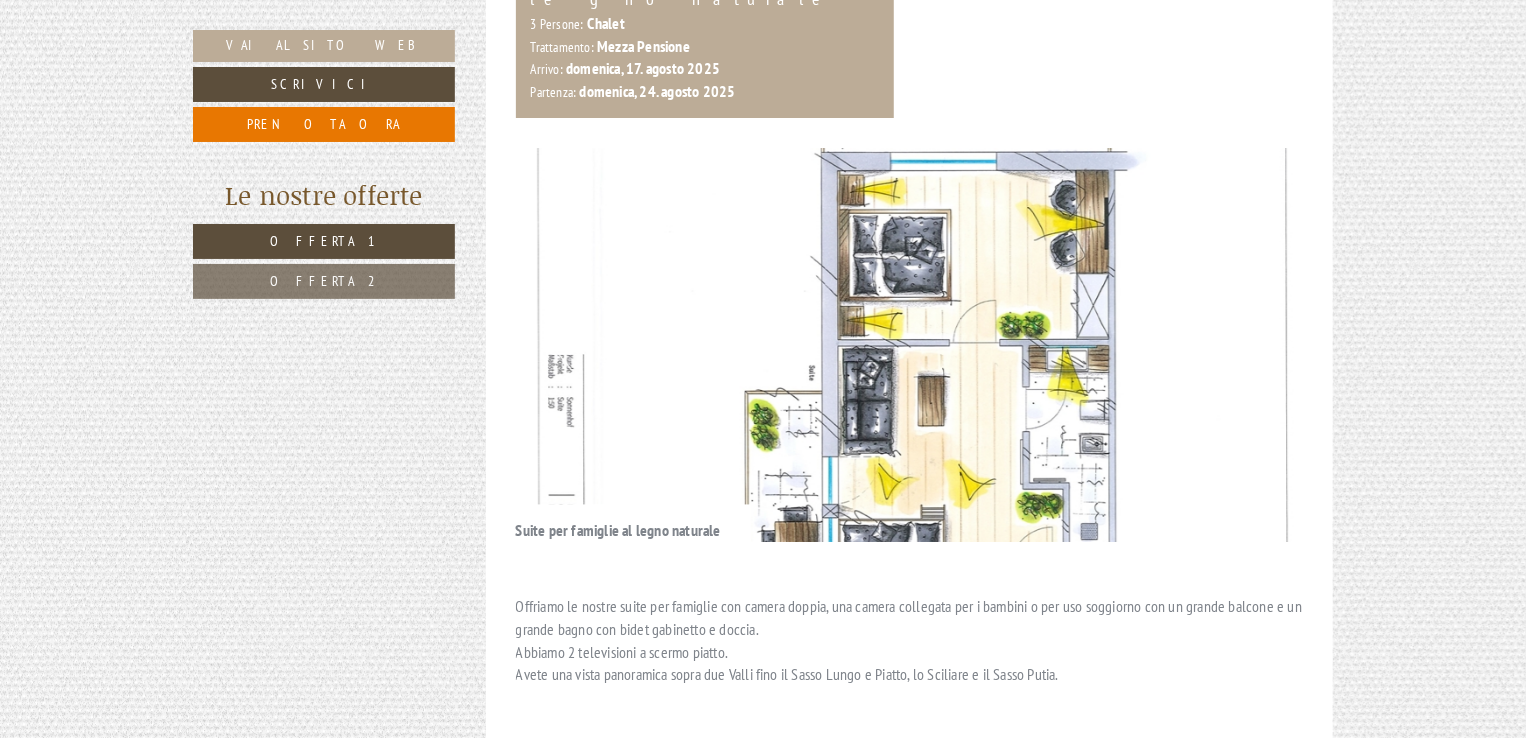 click on "Previous" at bounding box center (561, 345) 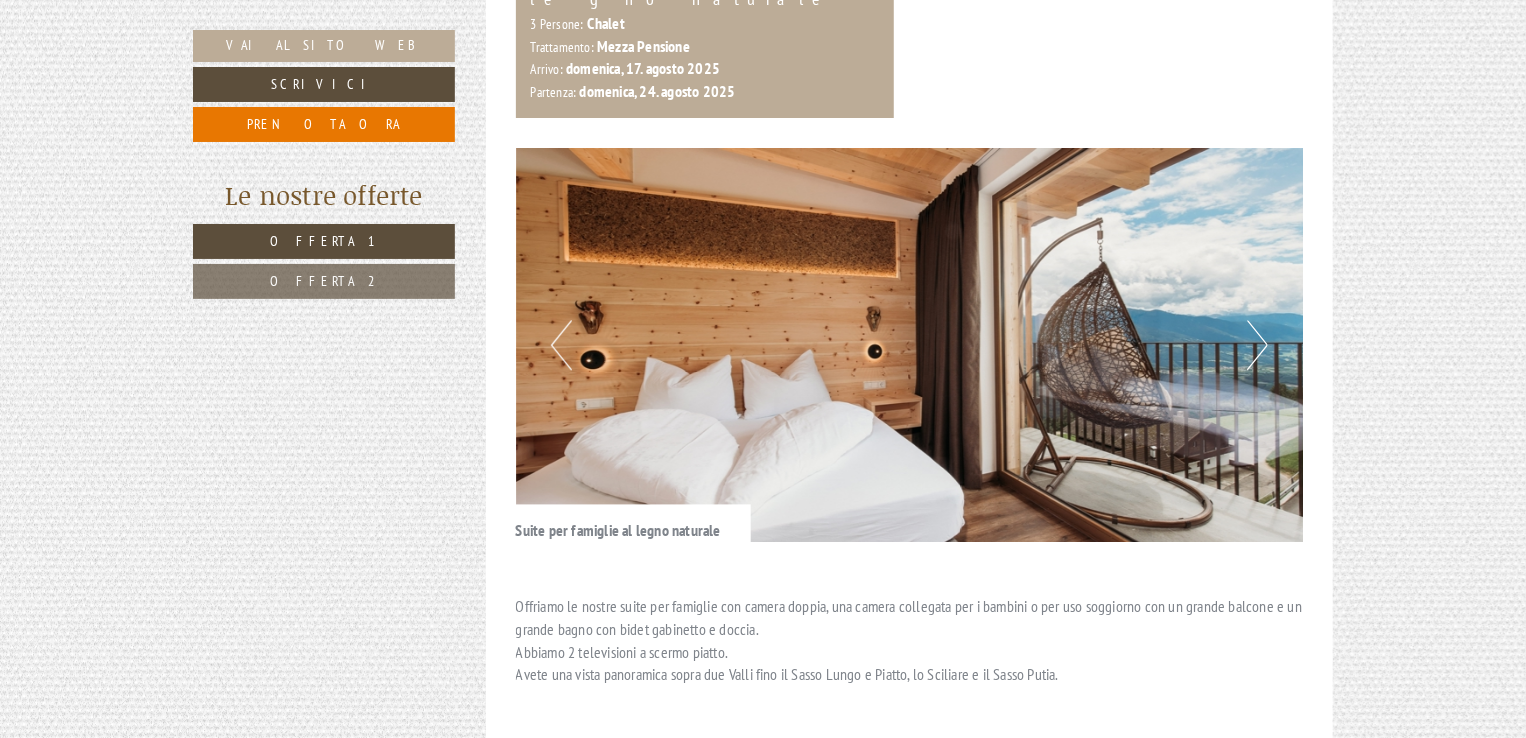 click on "Previous" at bounding box center (561, 345) 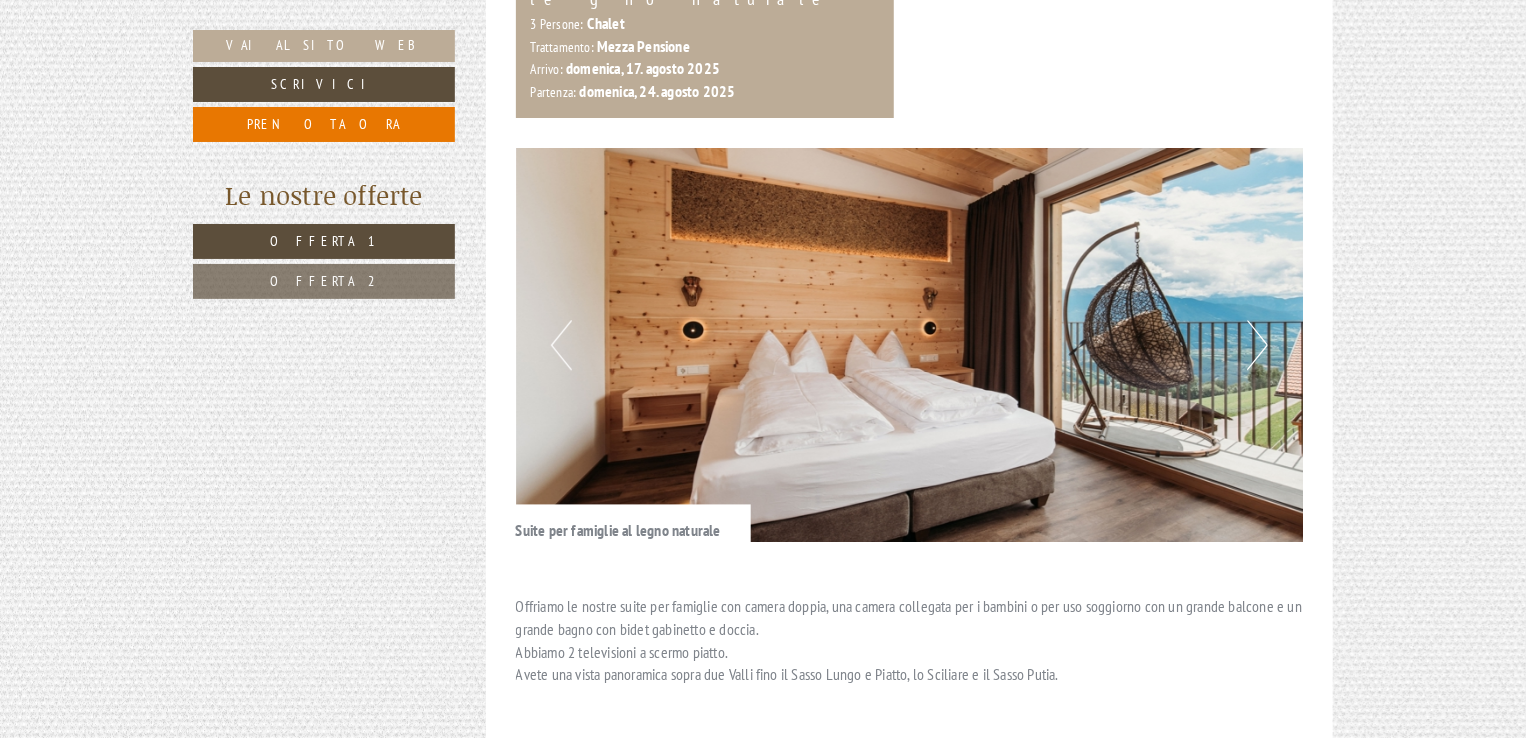 click on "Previous" at bounding box center (561, 345) 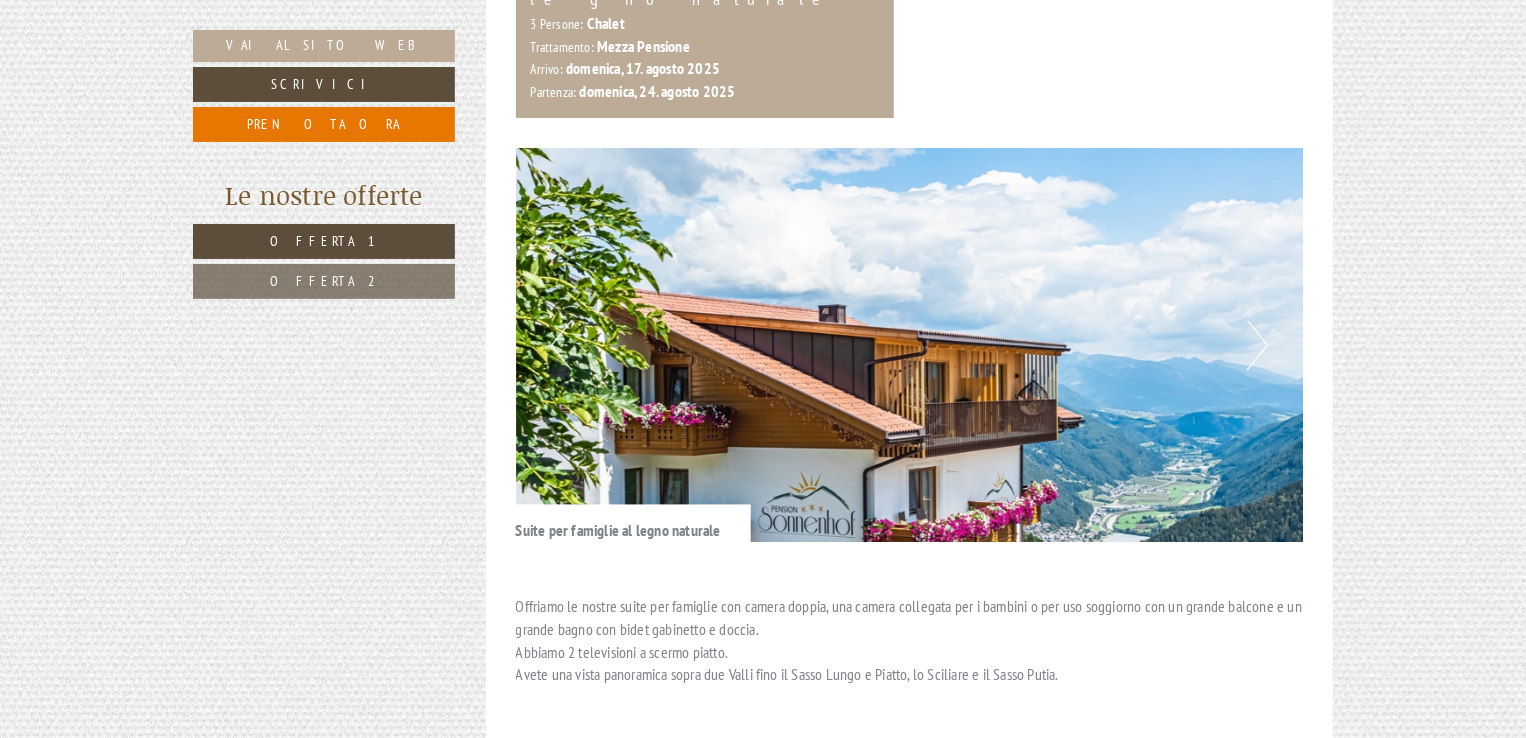 click on "Previous" at bounding box center [561, 345] 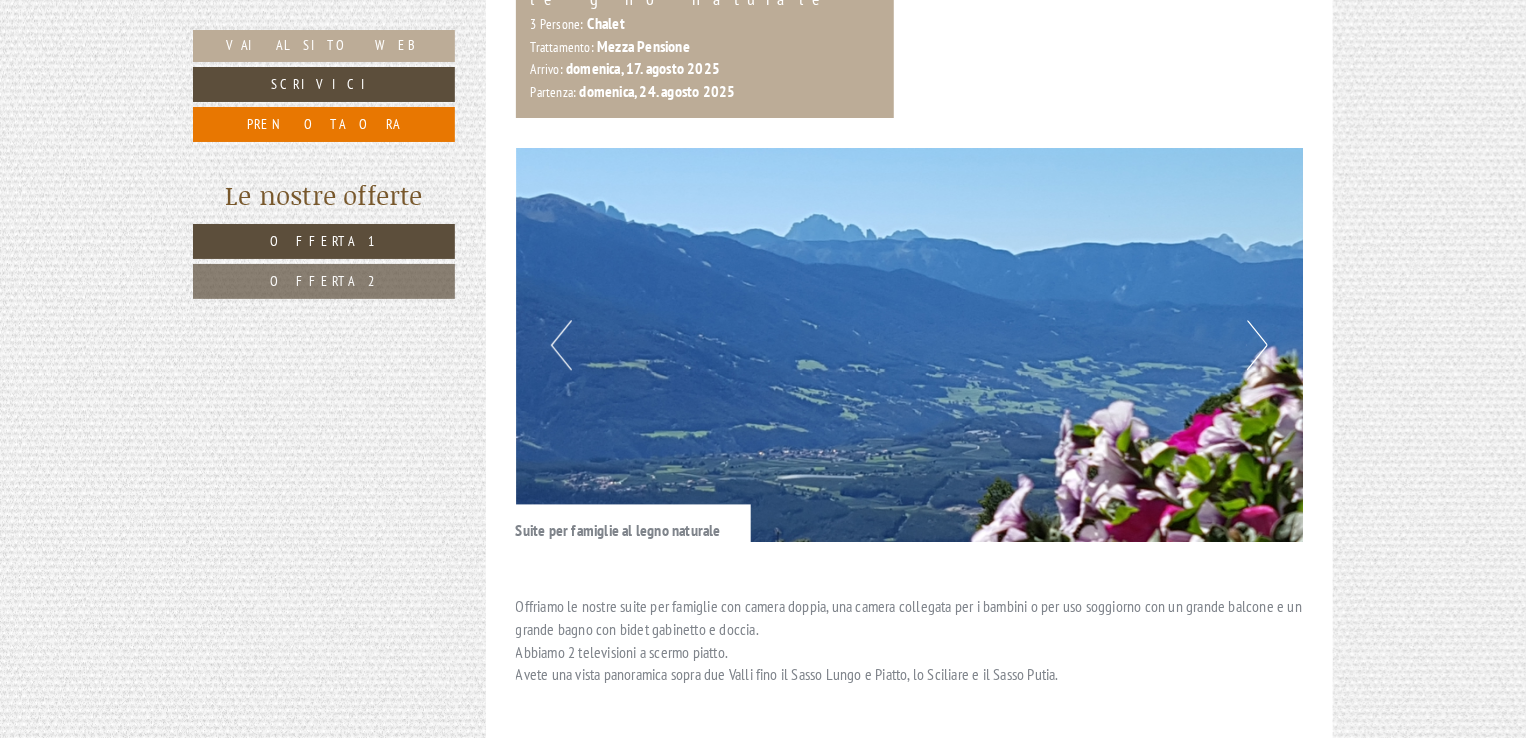 click on "Previous" at bounding box center [561, 345] 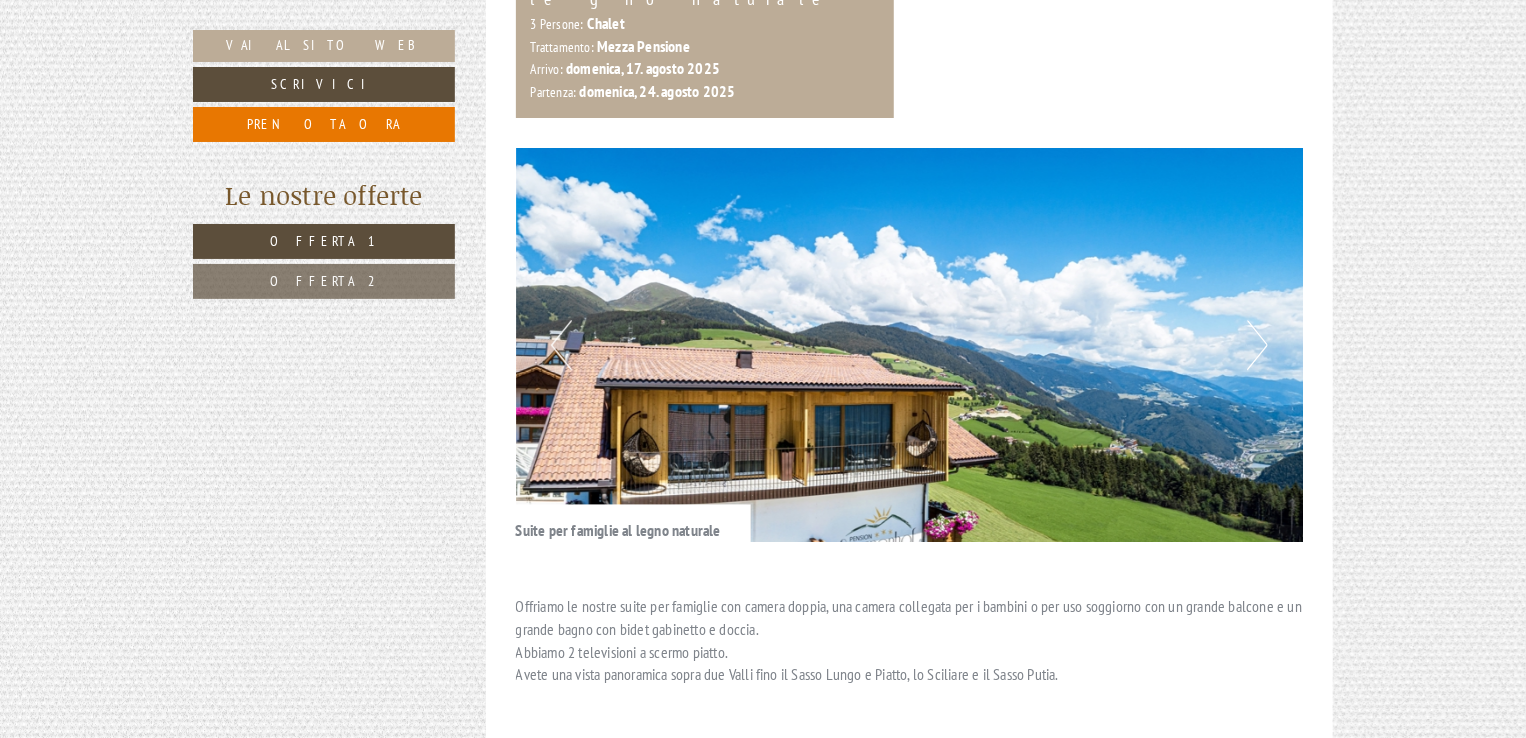 click on "Previous" at bounding box center (561, 345) 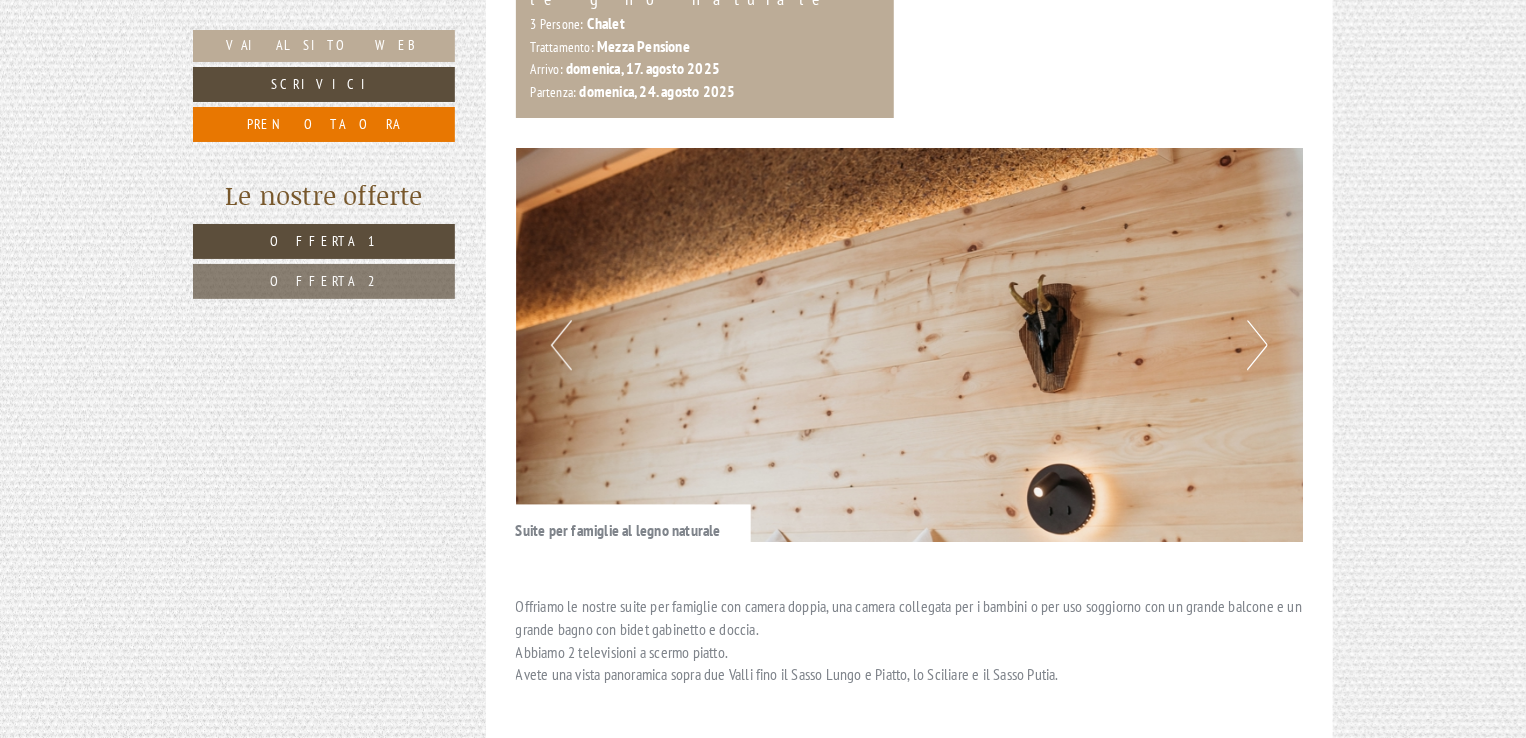 click on "Previous" at bounding box center [561, 345] 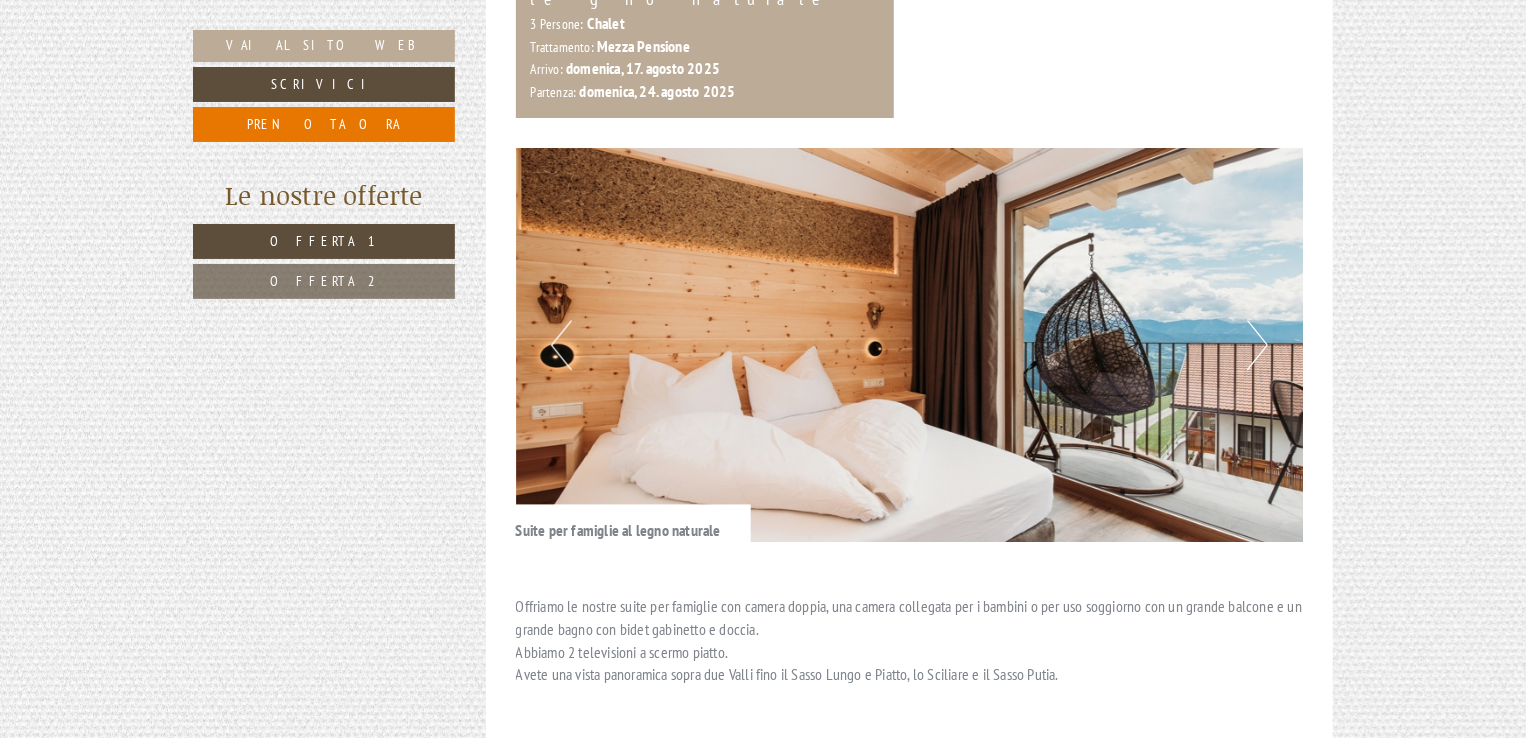 click on "Previous" at bounding box center [561, 345] 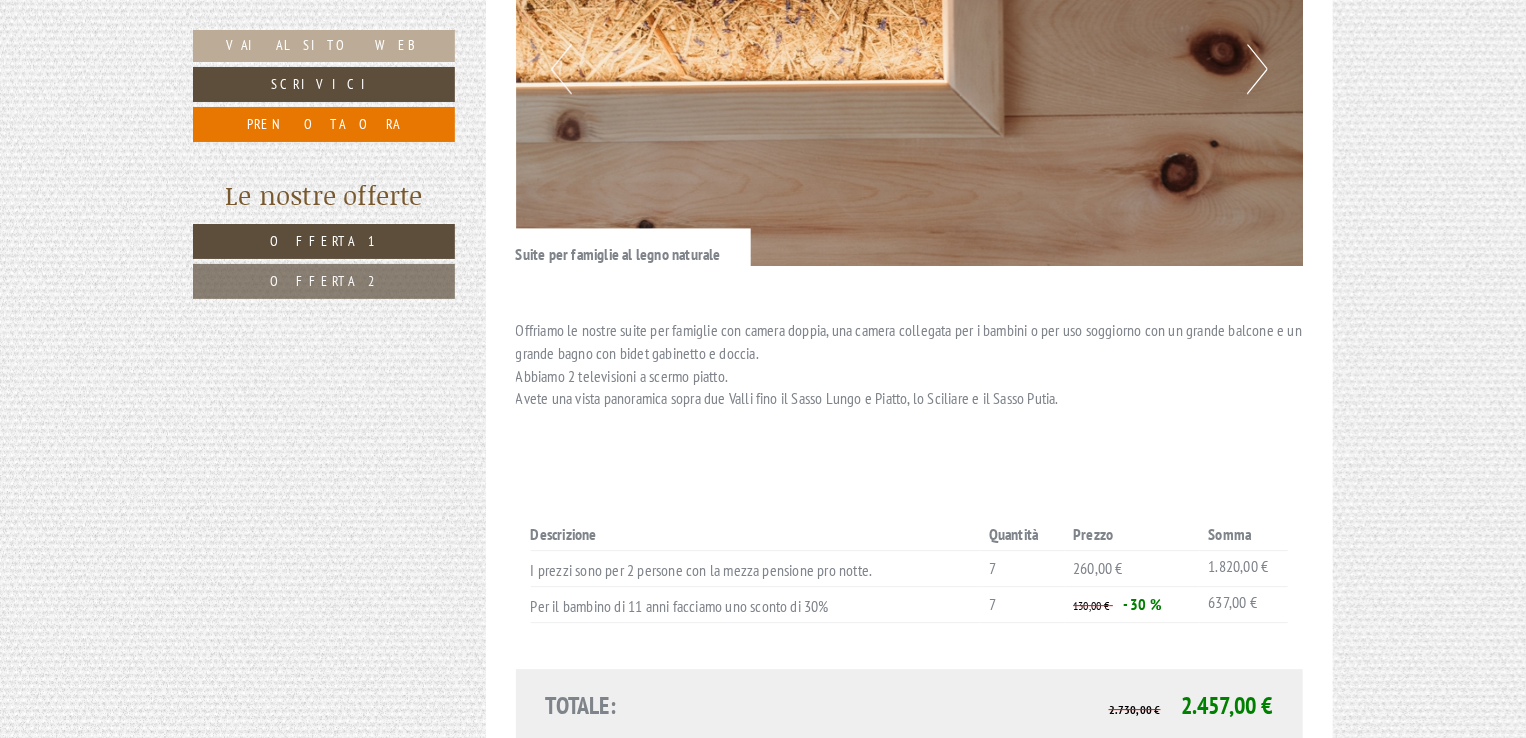 scroll, scrollTop: 2700, scrollLeft: 0, axis: vertical 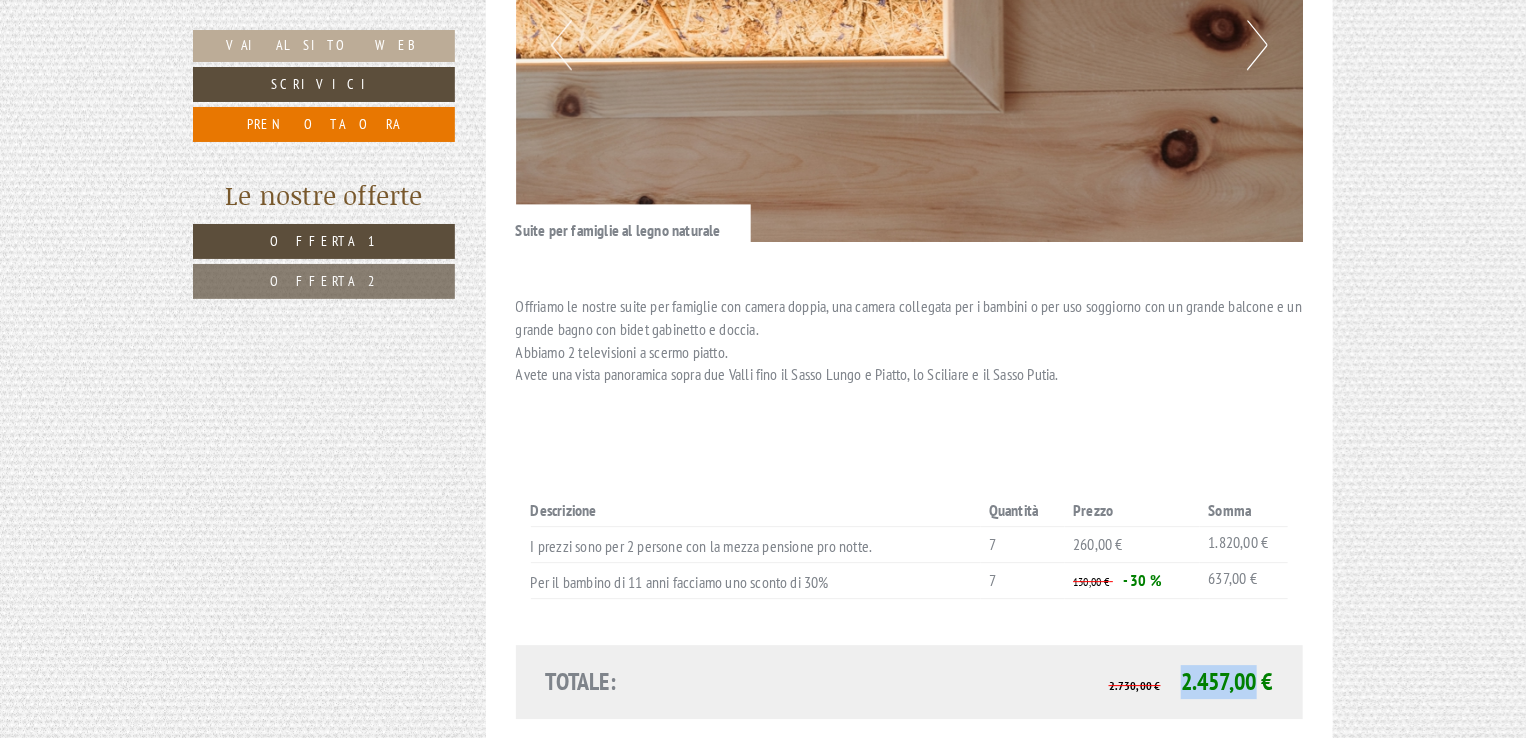drag, startPoint x: 1256, startPoint y: 578, endPoint x: 1180, endPoint y: 583, distance: 76.1643 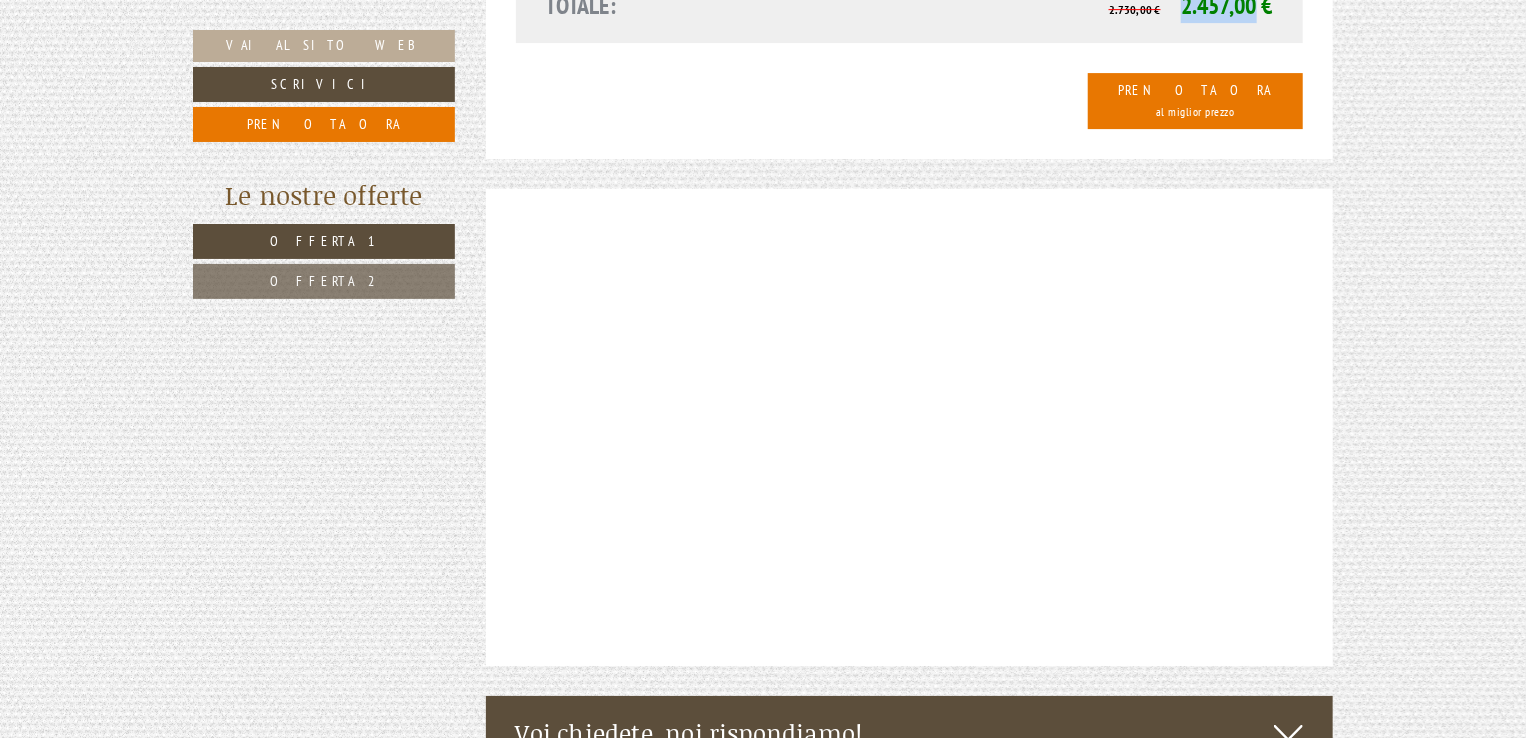 scroll, scrollTop: 3600, scrollLeft: 0, axis: vertical 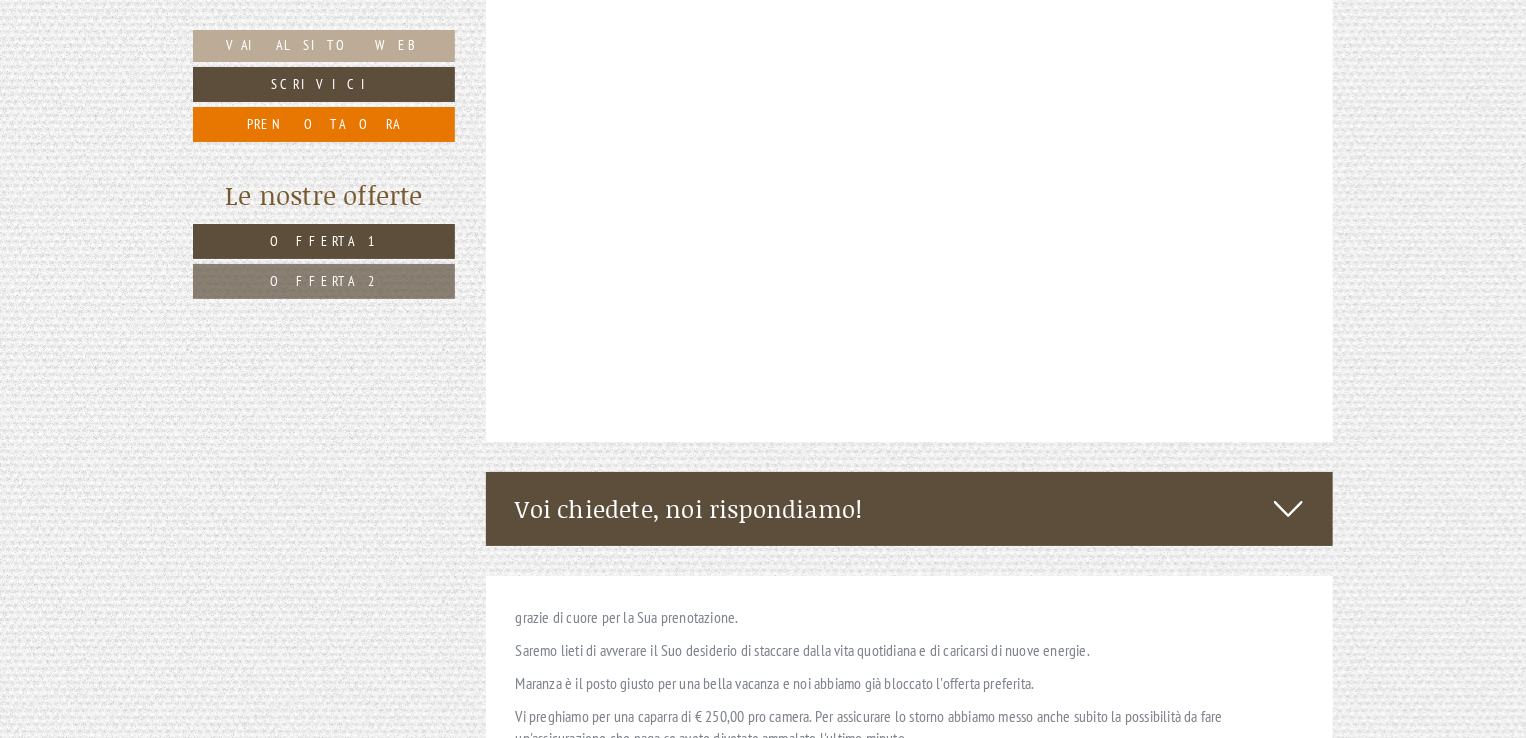 copy on "2.457,00" 